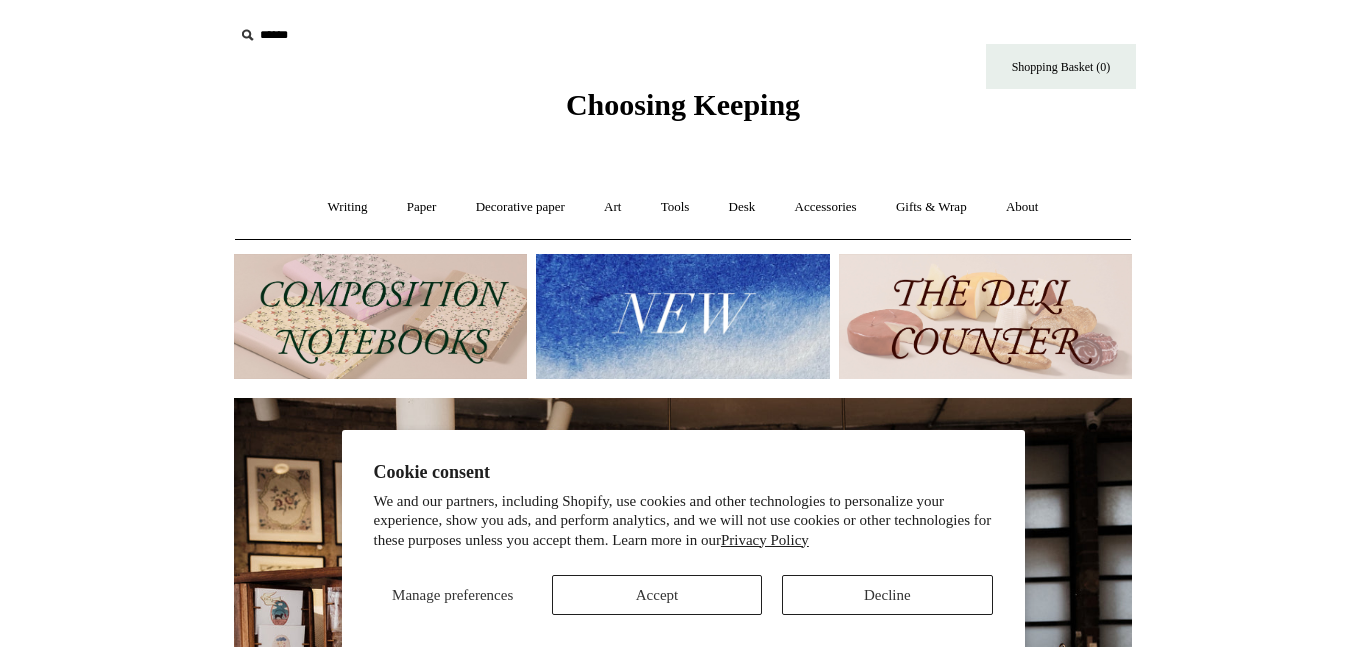 scroll, scrollTop: 0, scrollLeft: 0, axis: both 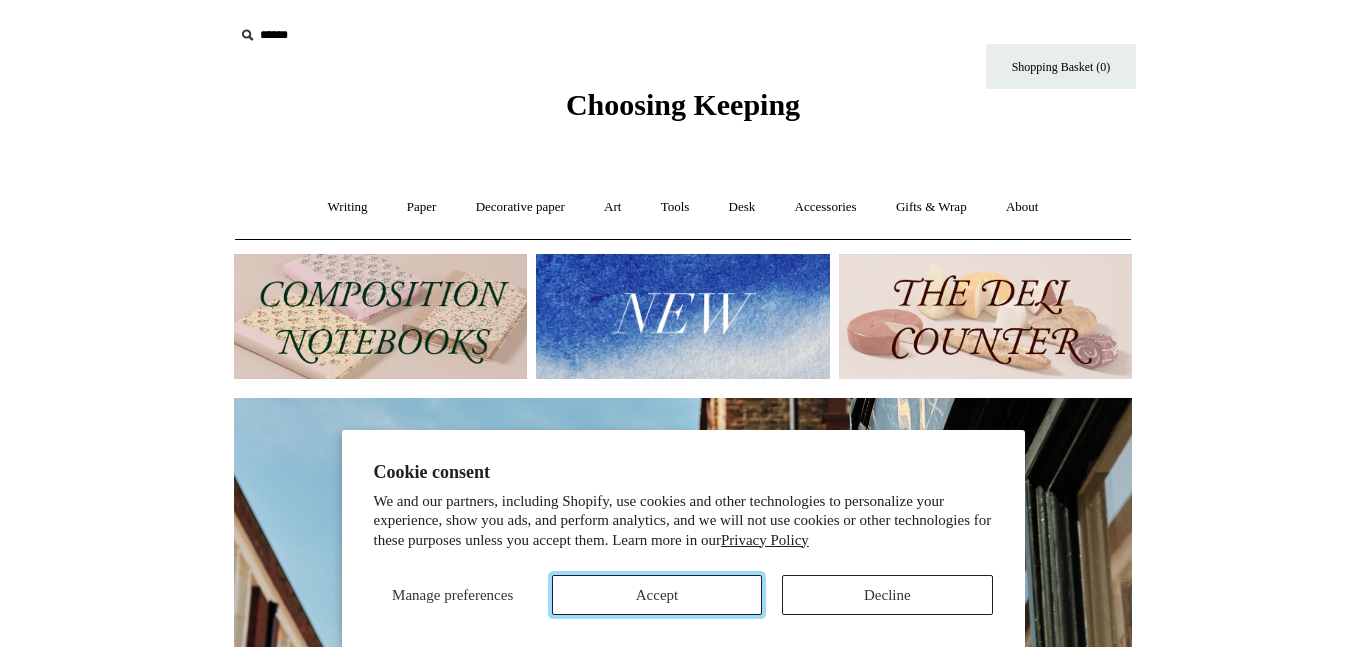 click on "Accept" at bounding box center [657, 595] 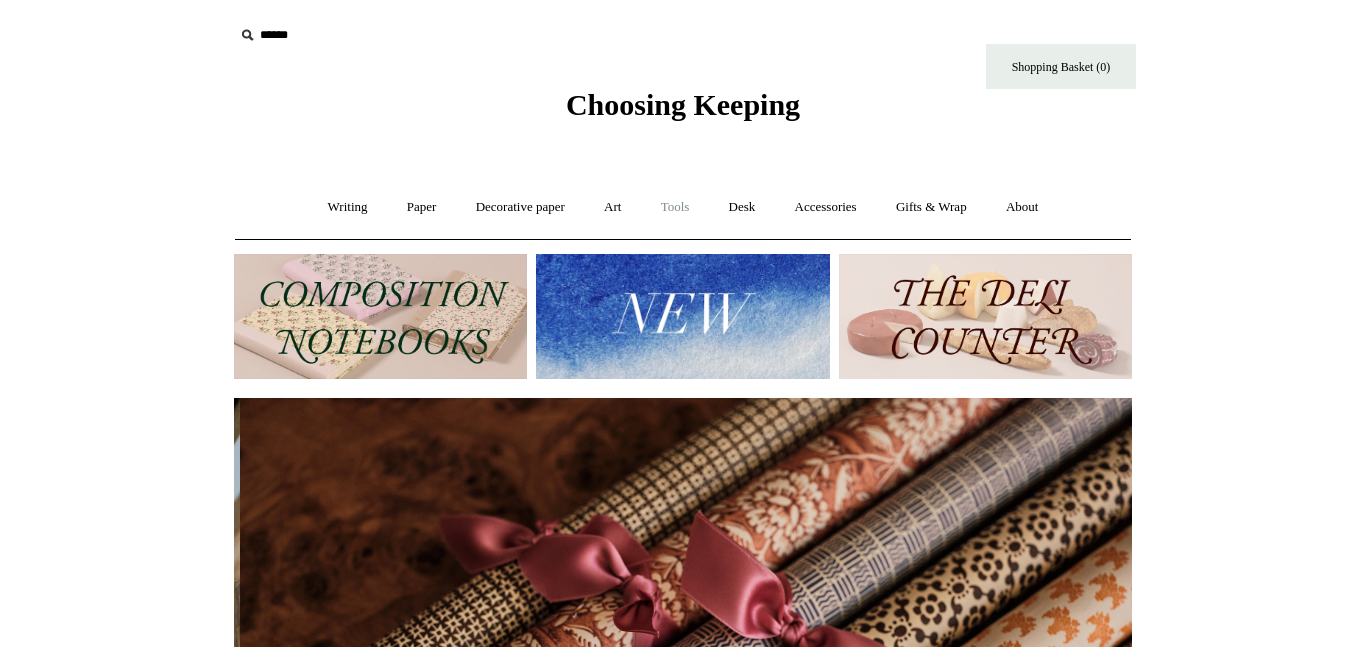 scroll, scrollTop: 0, scrollLeft: 1796, axis: horizontal 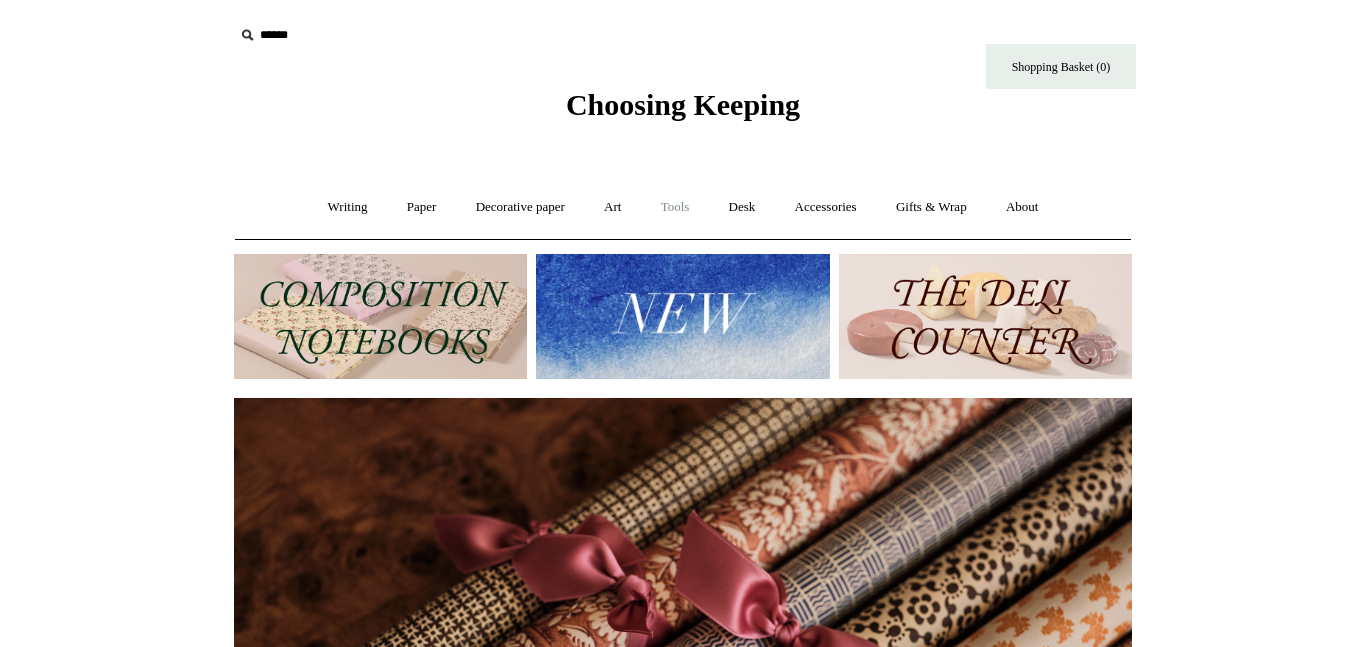 click on "Tools +" at bounding box center (675, 207) 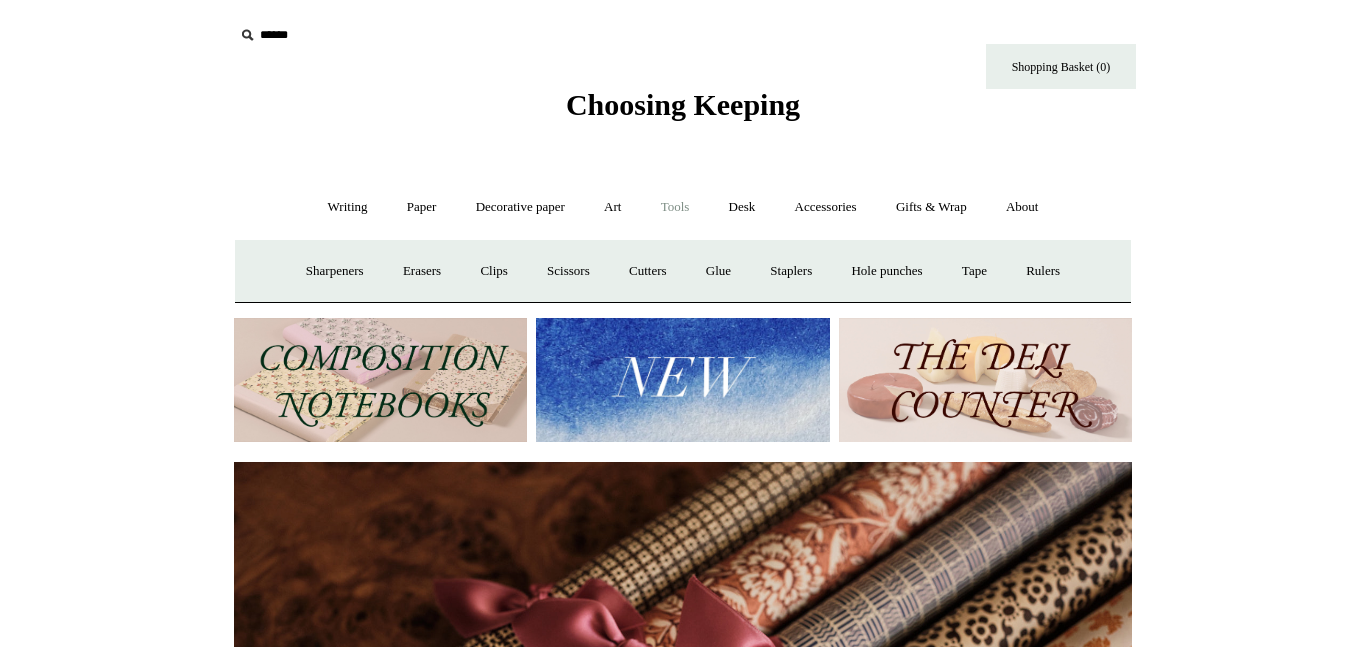 click on "Tools -" at bounding box center [675, 207] 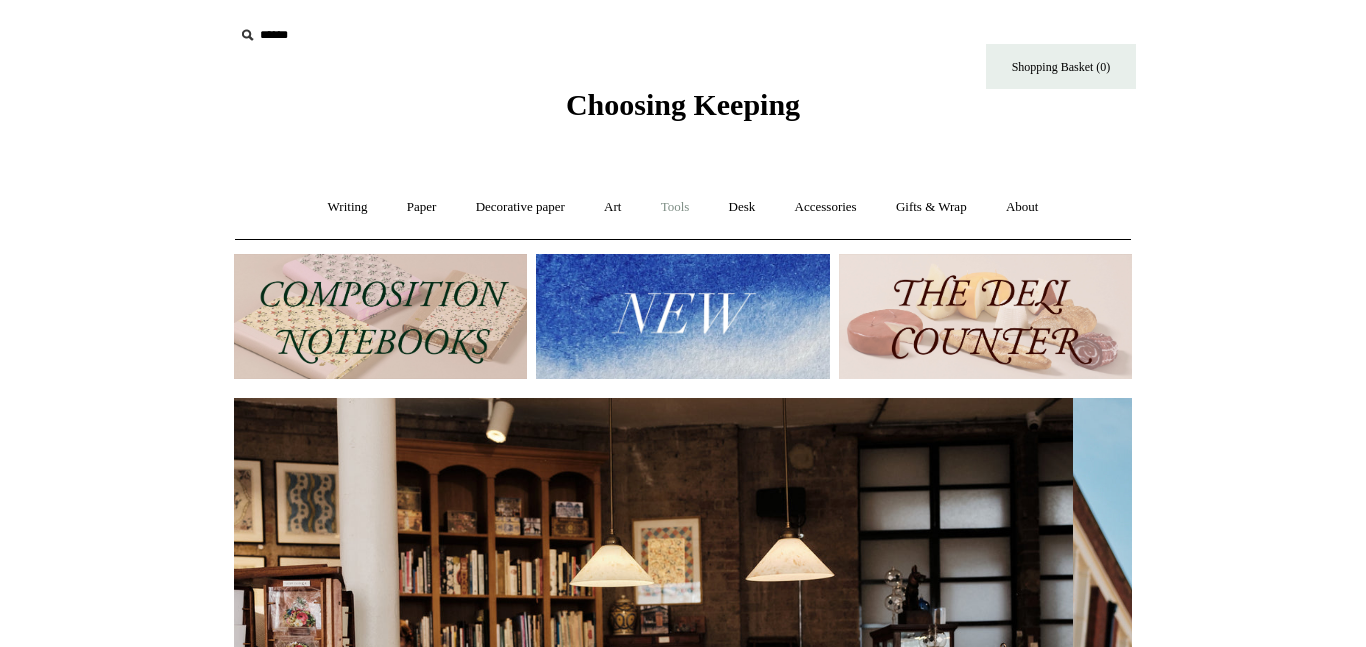 scroll, scrollTop: 0, scrollLeft: 0, axis: both 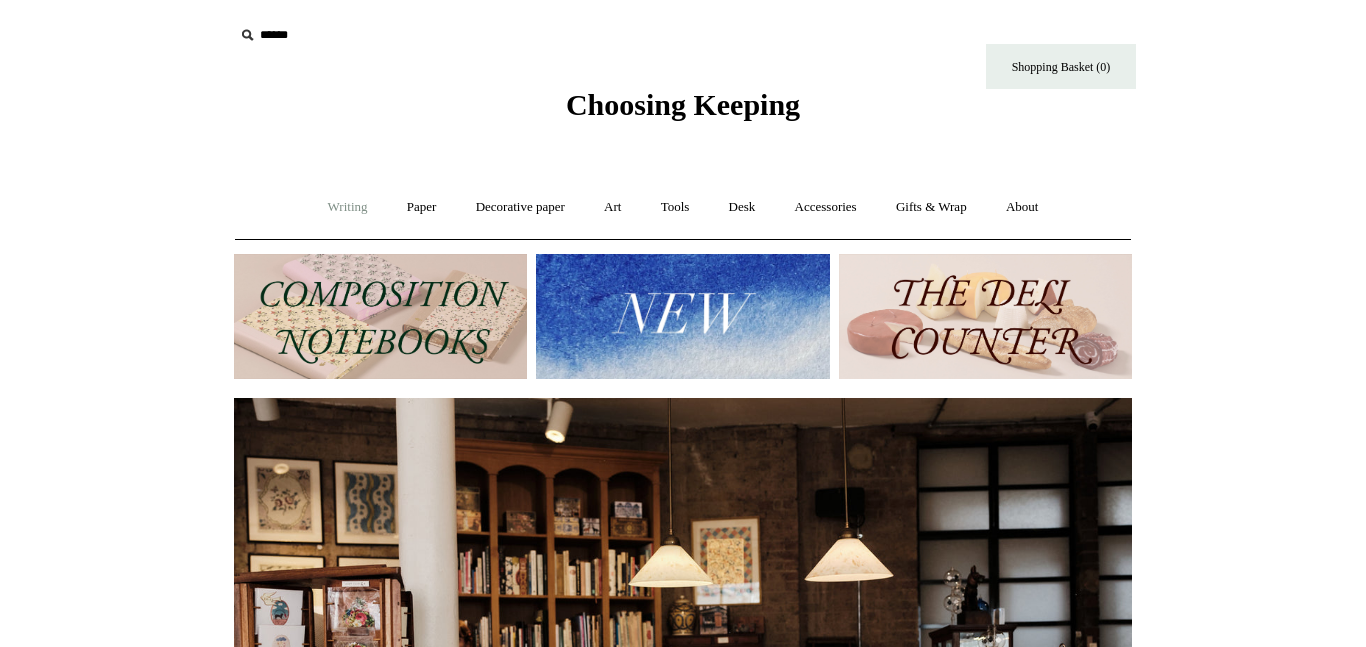 click on "Writing +" at bounding box center [348, 207] 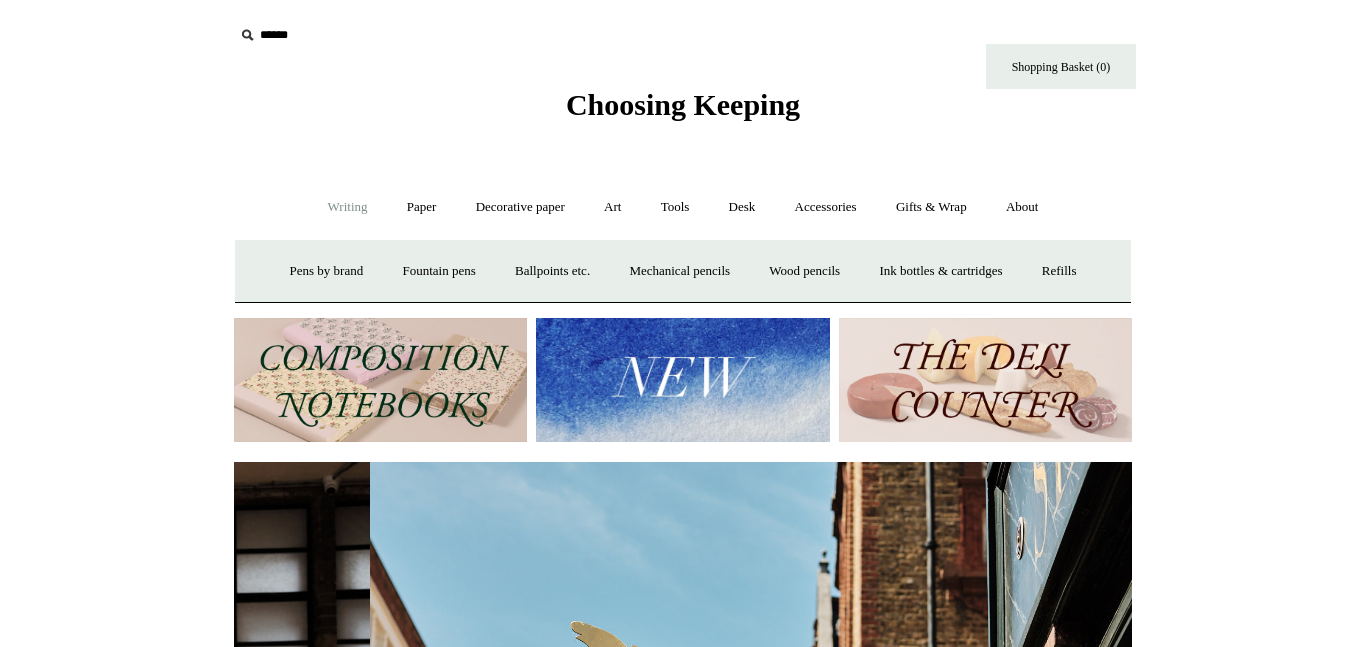 scroll, scrollTop: 0, scrollLeft: 898, axis: horizontal 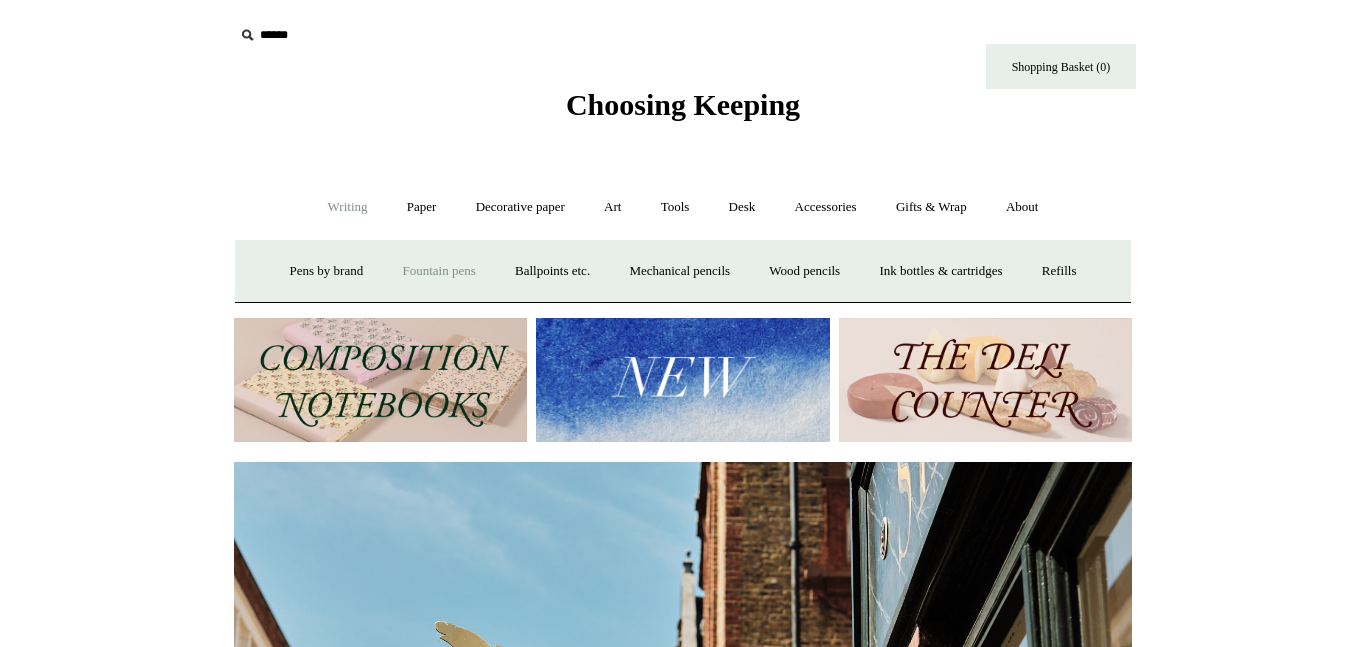 click on "Fountain pens +" at bounding box center [438, 271] 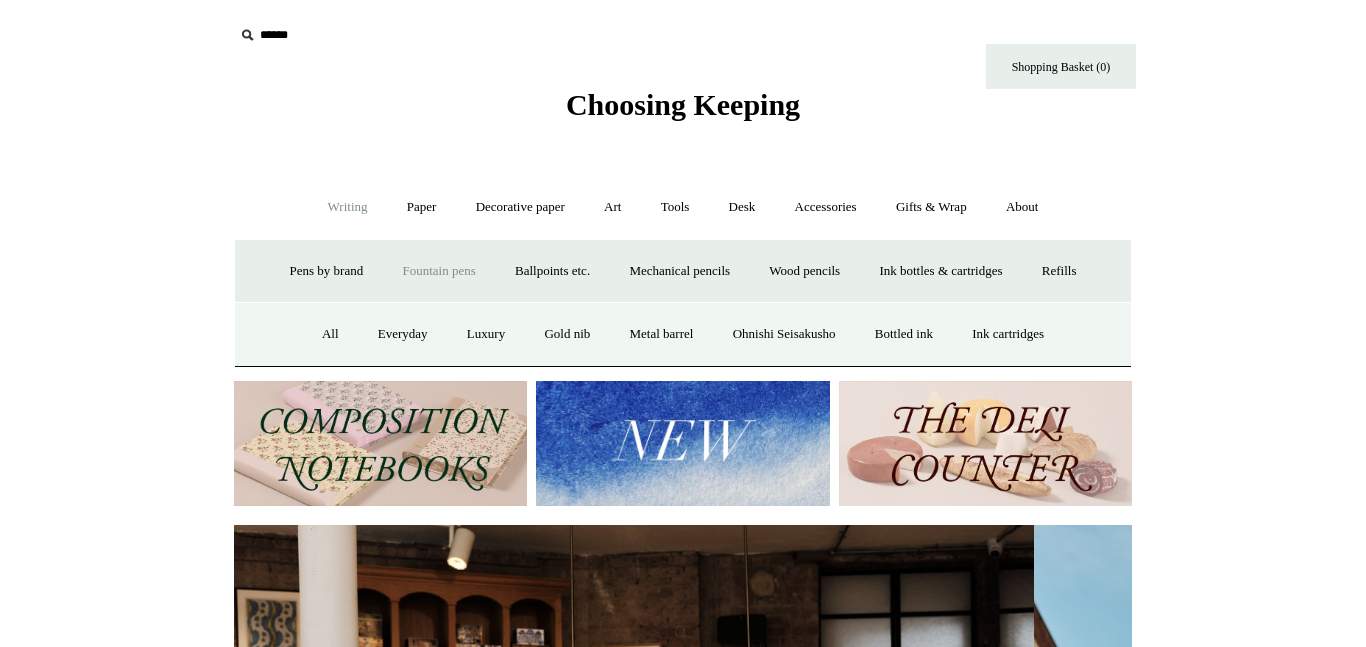 scroll, scrollTop: 0, scrollLeft: 0, axis: both 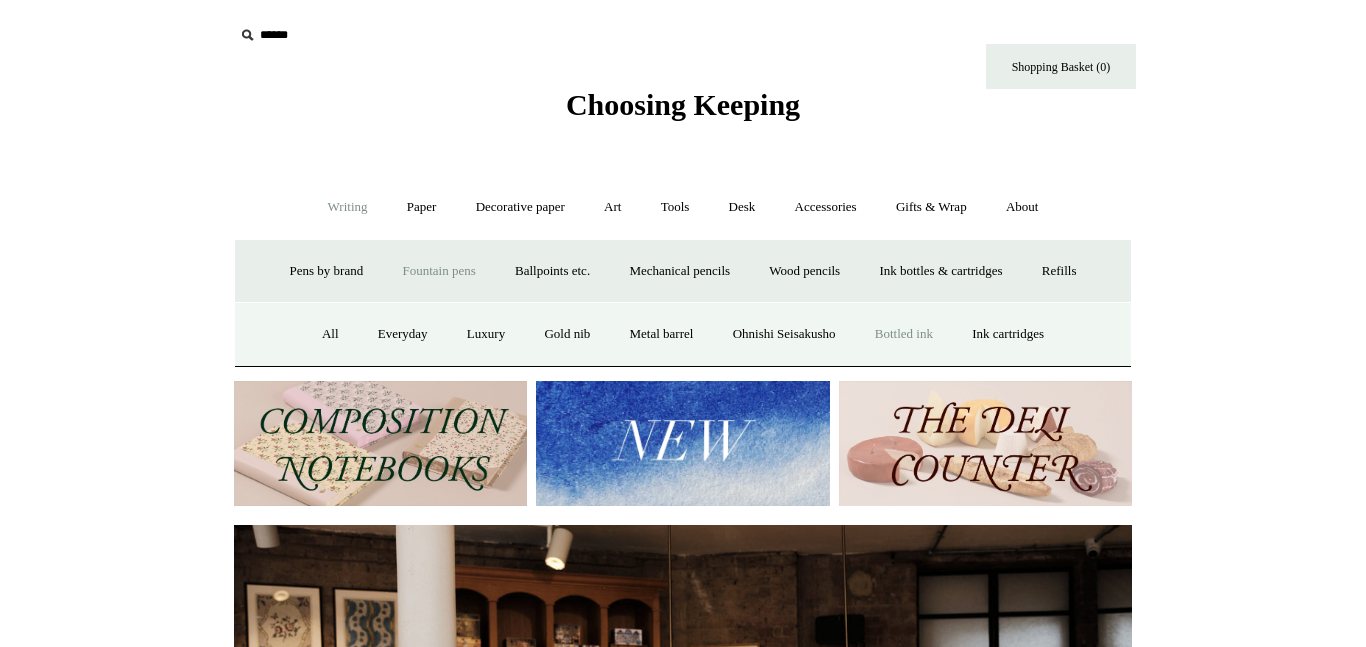 click on "Bottled ink" at bounding box center (904, 334) 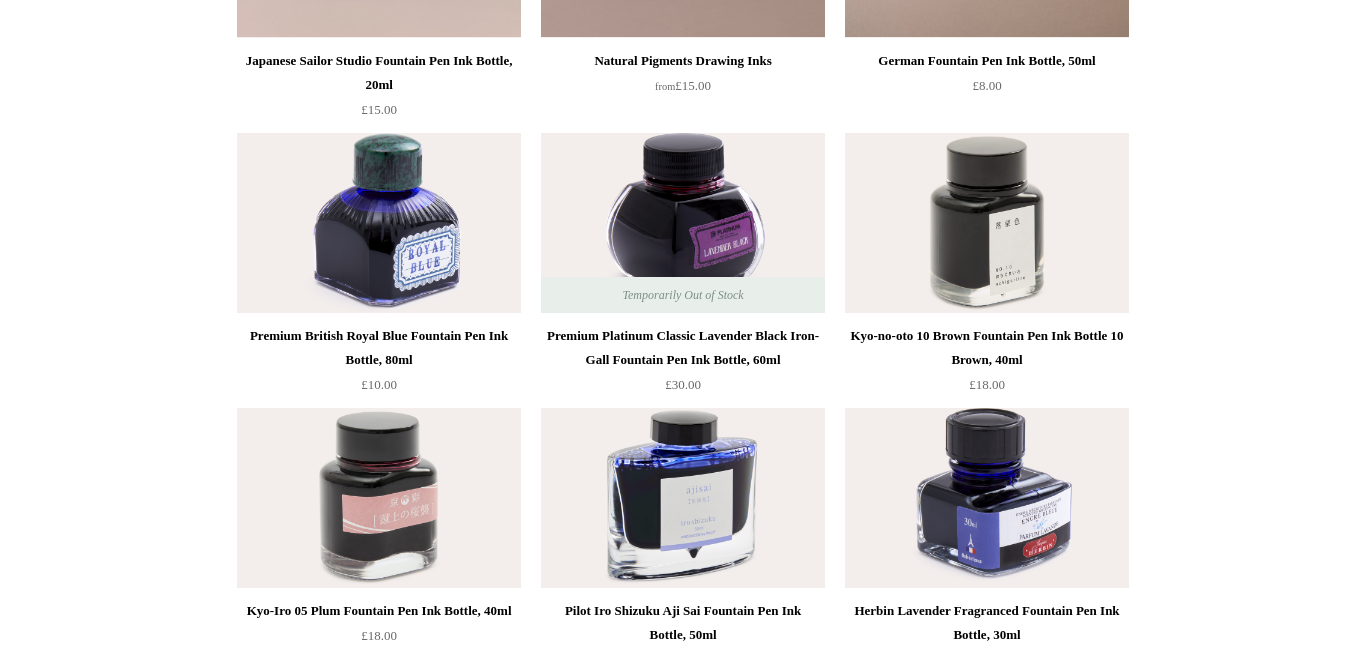 scroll, scrollTop: 682, scrollLeft: 0, axis: vertical 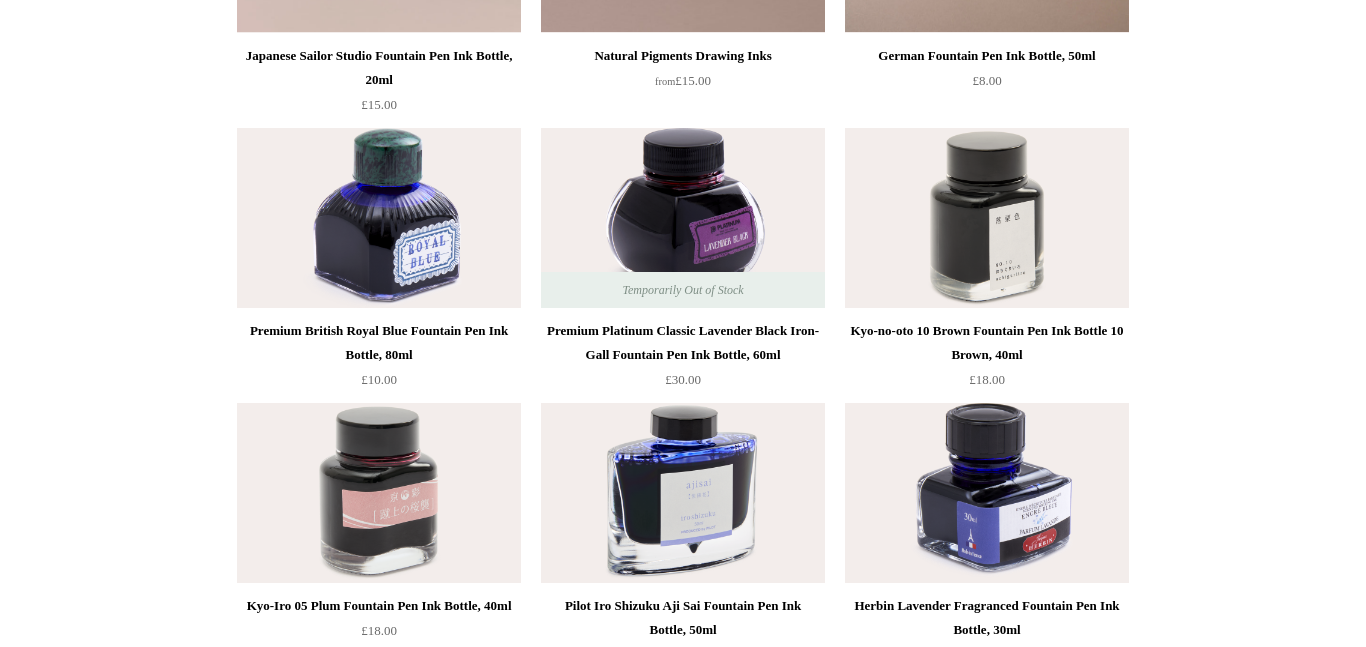 click at bounding box center (379, 218) 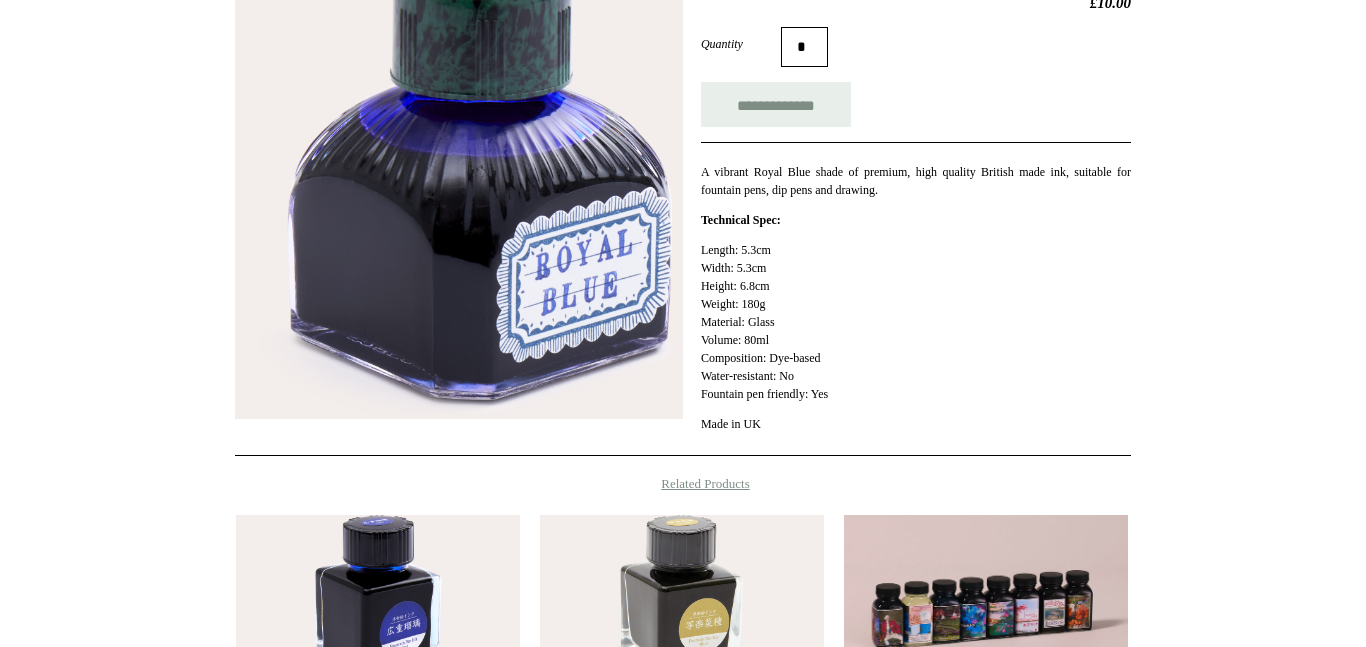 scroll, scrollTop: 363, scrollLeft: 0, axis: vertical 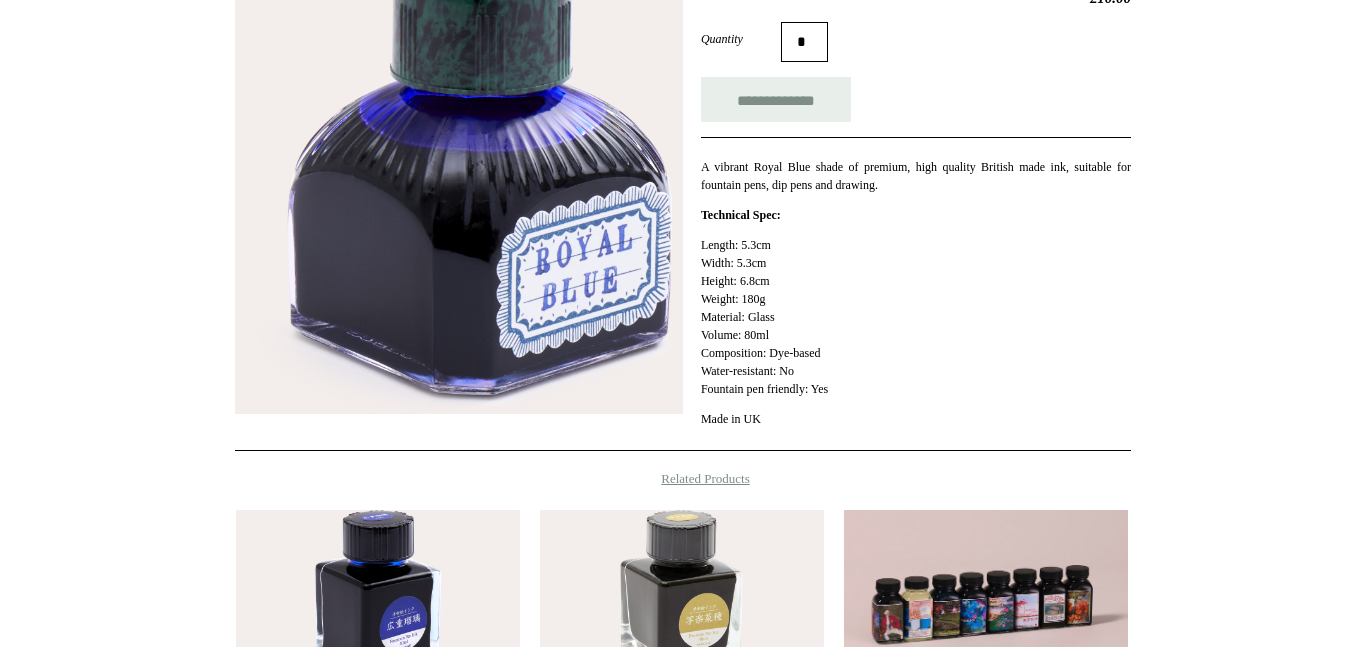 click at bounding box center [459, 179] 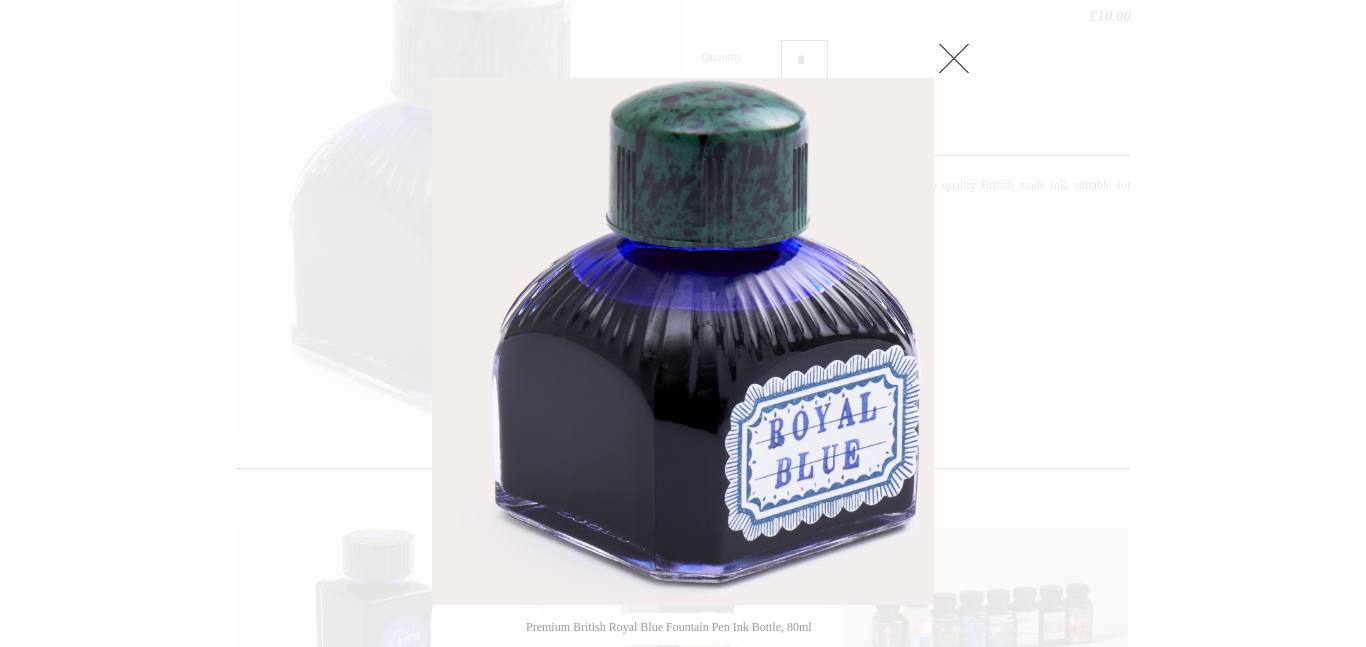 scroll, scrollTop: 344, scrollLeft: 0, axis: vertical 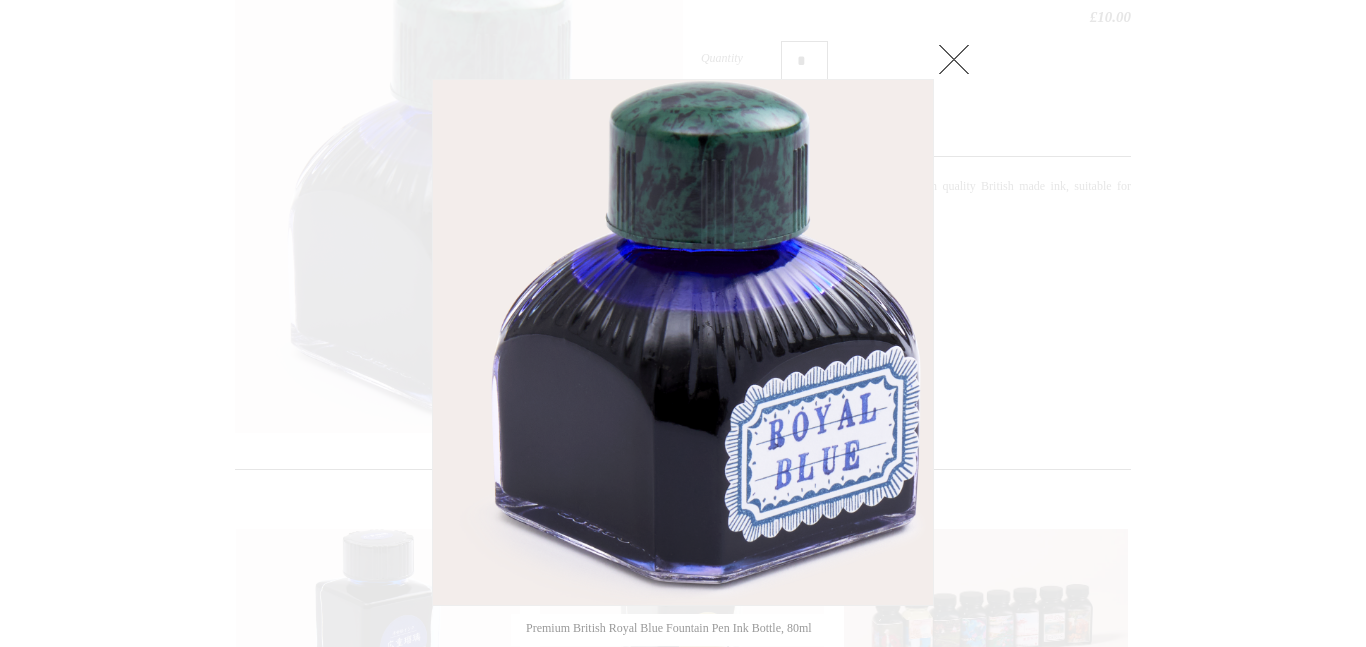 click at bounding box center [954, 59] 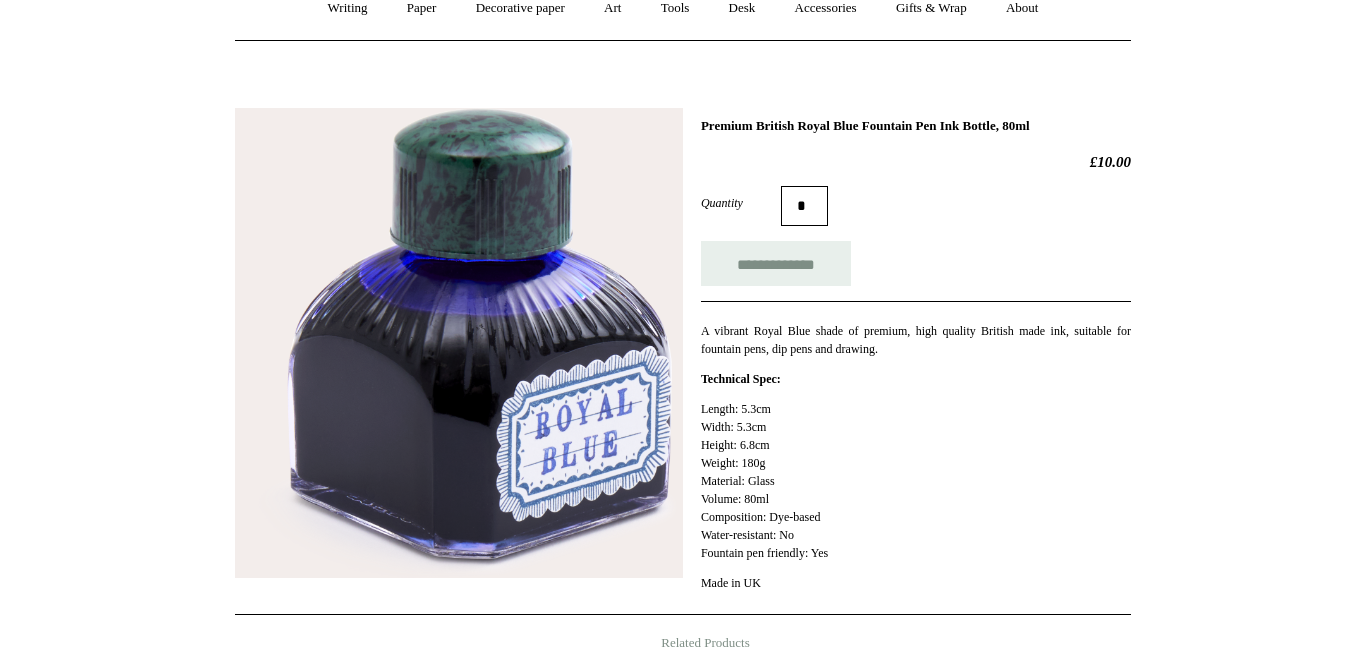 scroll, scrollTop: 0, scrollLeft: 0, axis: both 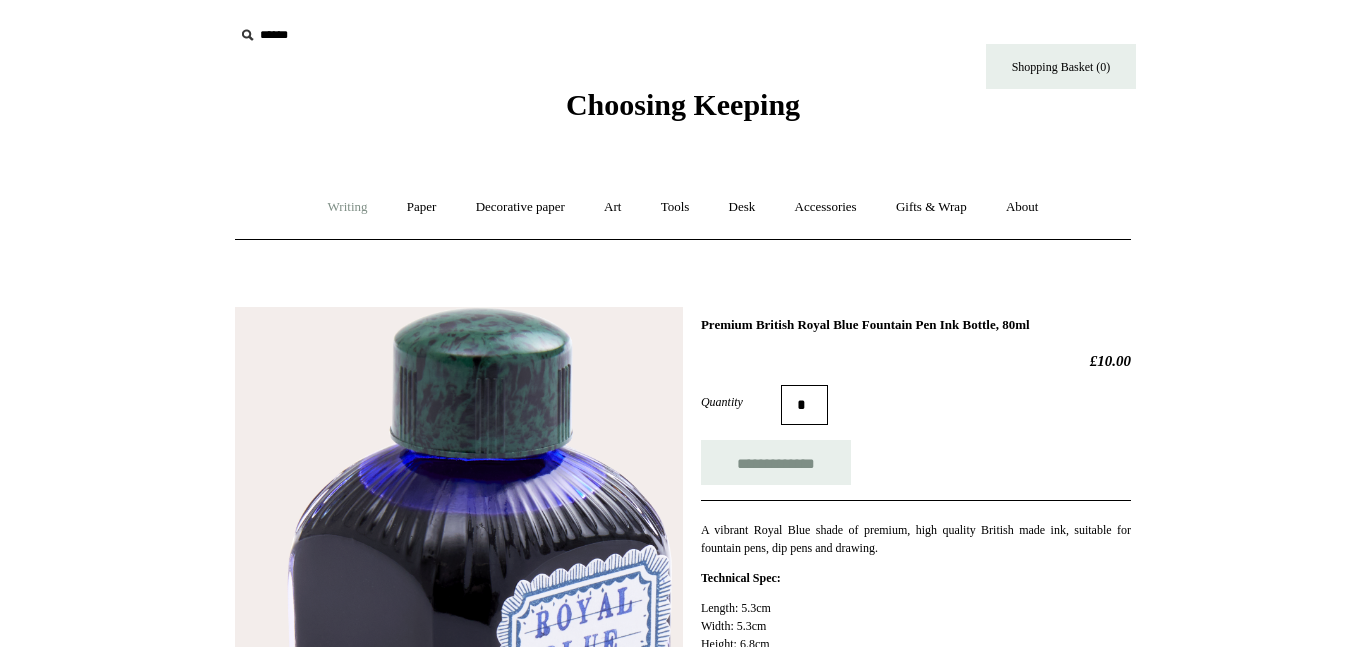 click on "Writing +" at bounding box center [348, 207] 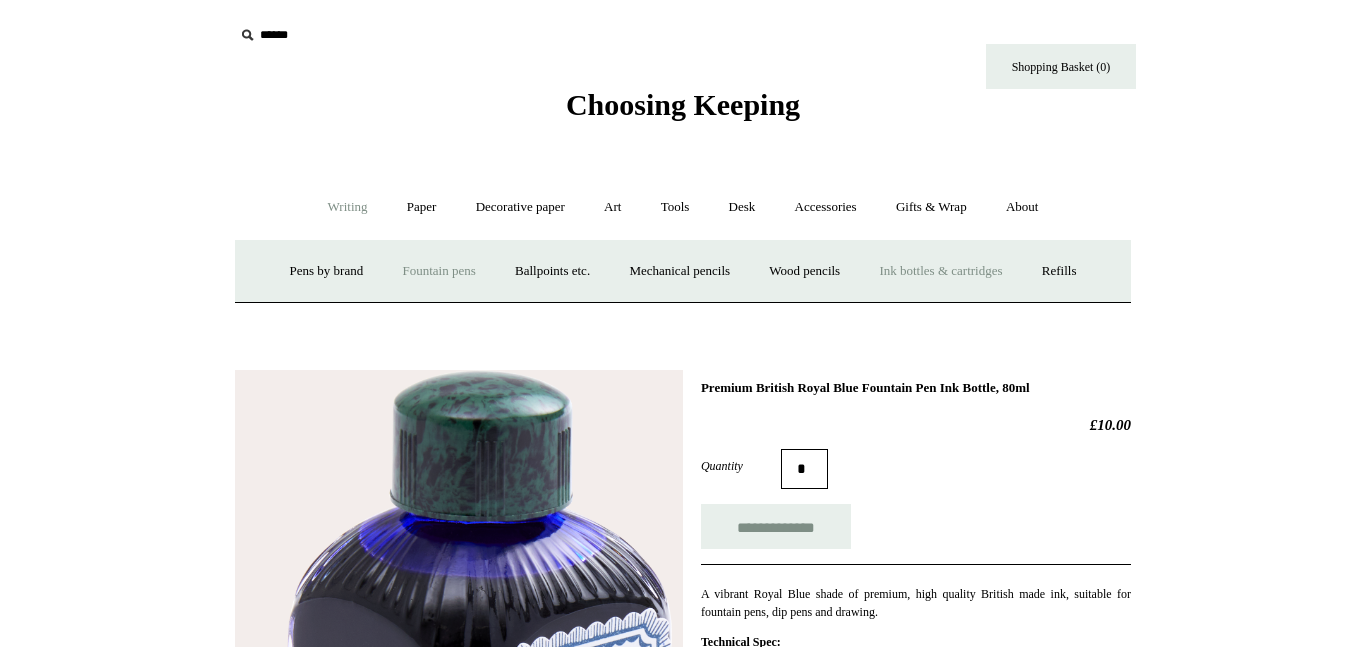 click on "Fountain pens +" at bounding box center (438, 271) 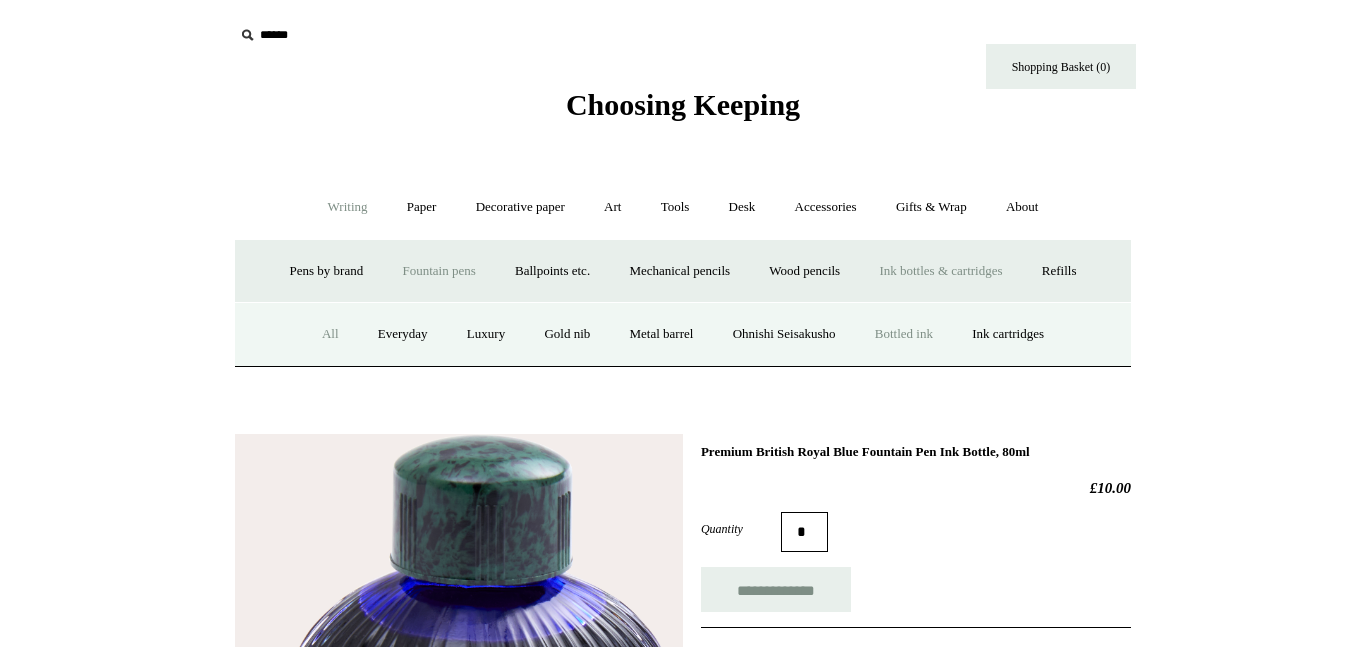 click on "All" at bounding box center [330, 334] 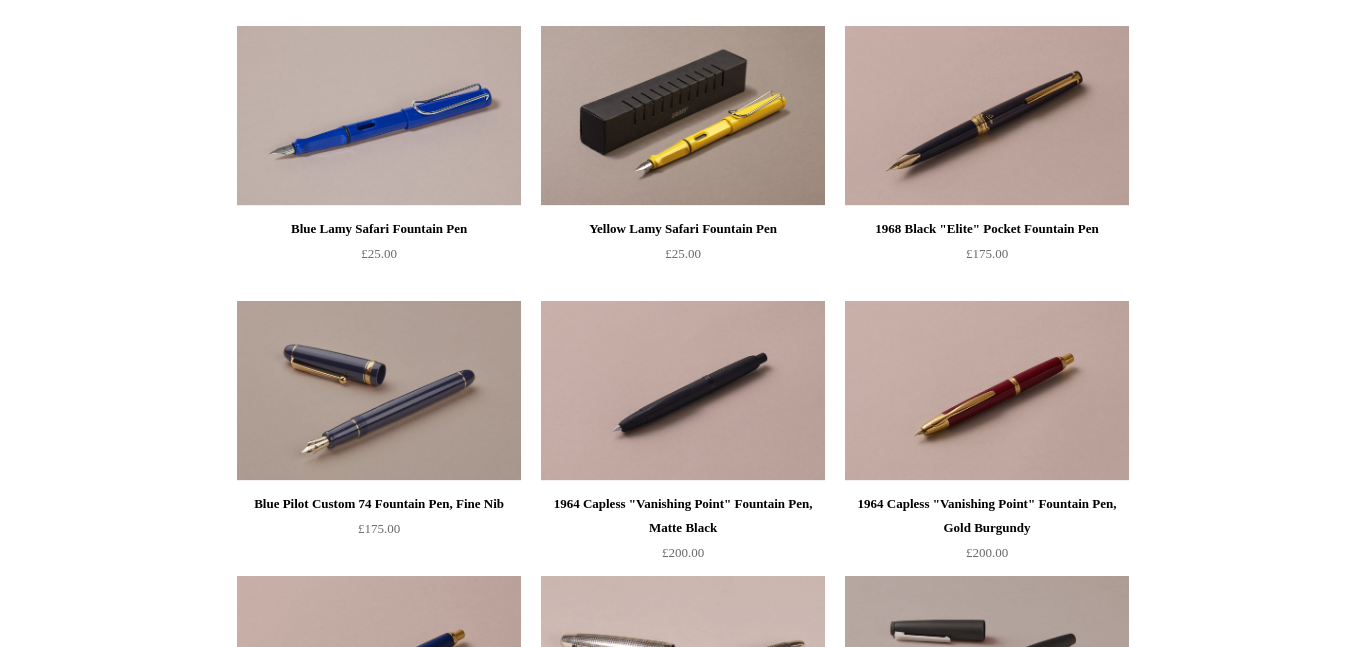 scroll, scrollTop: 2162, scrollLeft: 0, axis: vertical 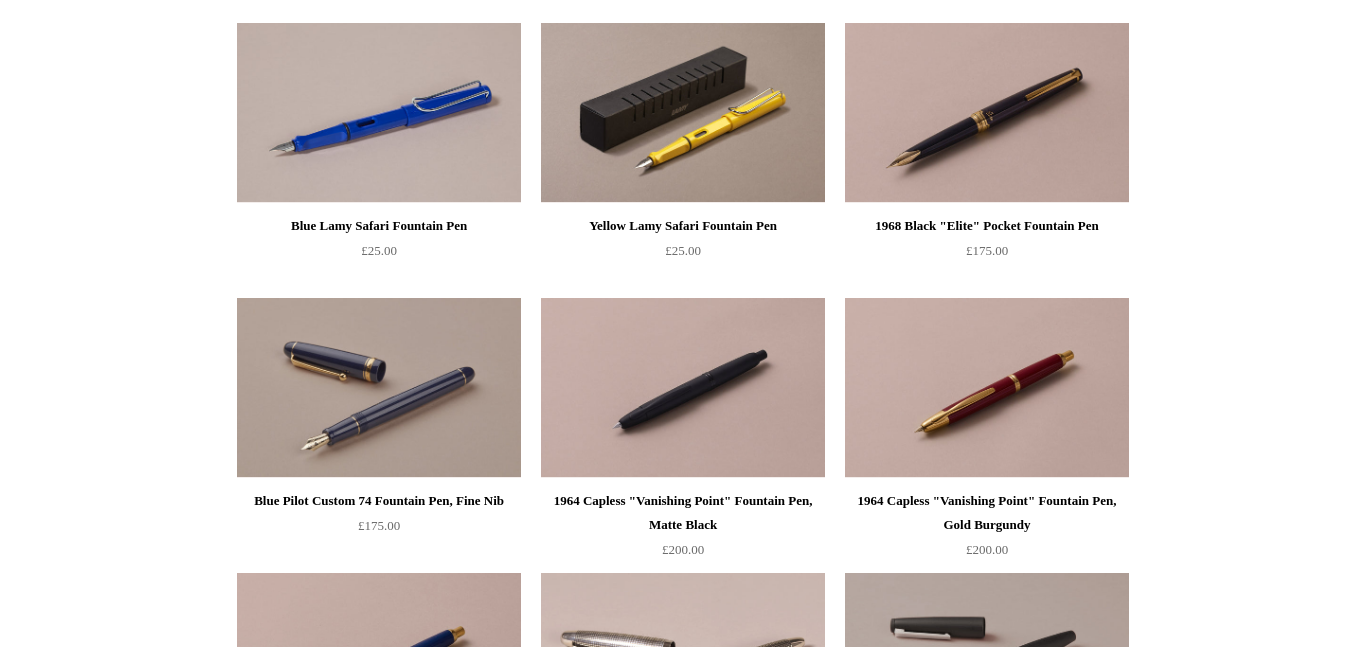 click at bounding box center (379, 388) 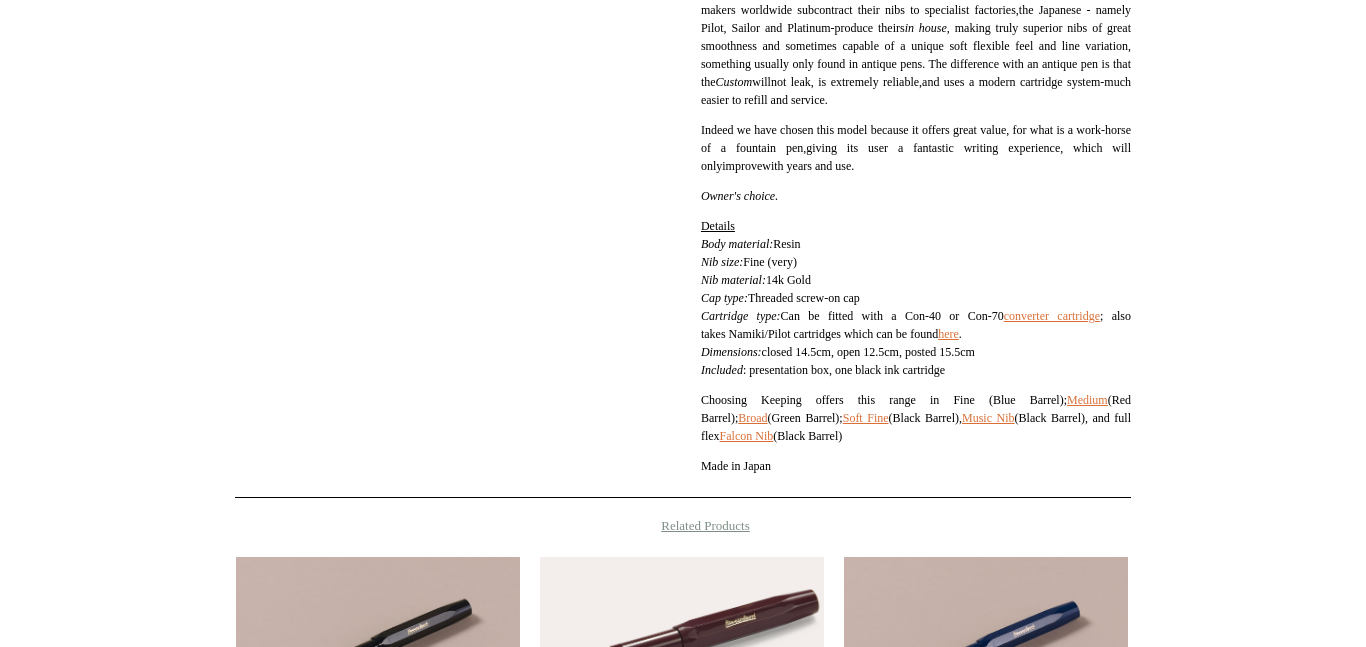 scroll, scrollTop: 691, scrollLeft: 0, axis: vertical 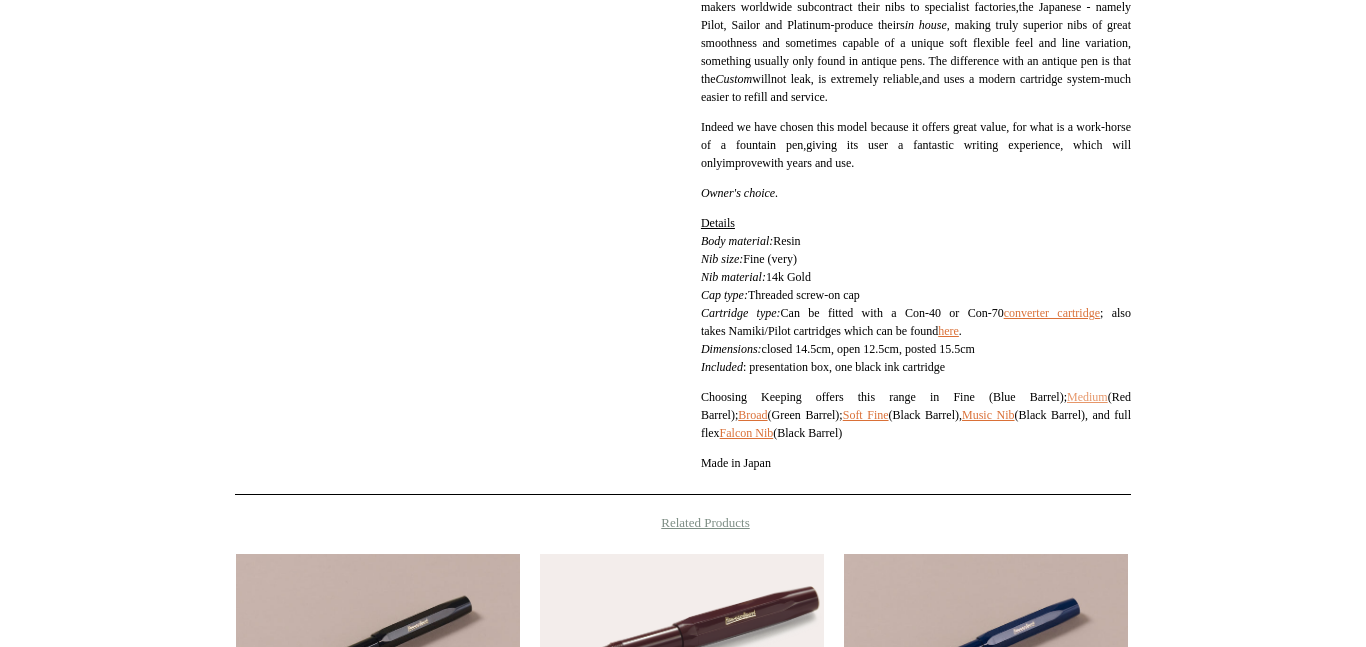 click on "Medium" at bounding box center [1087, 397] 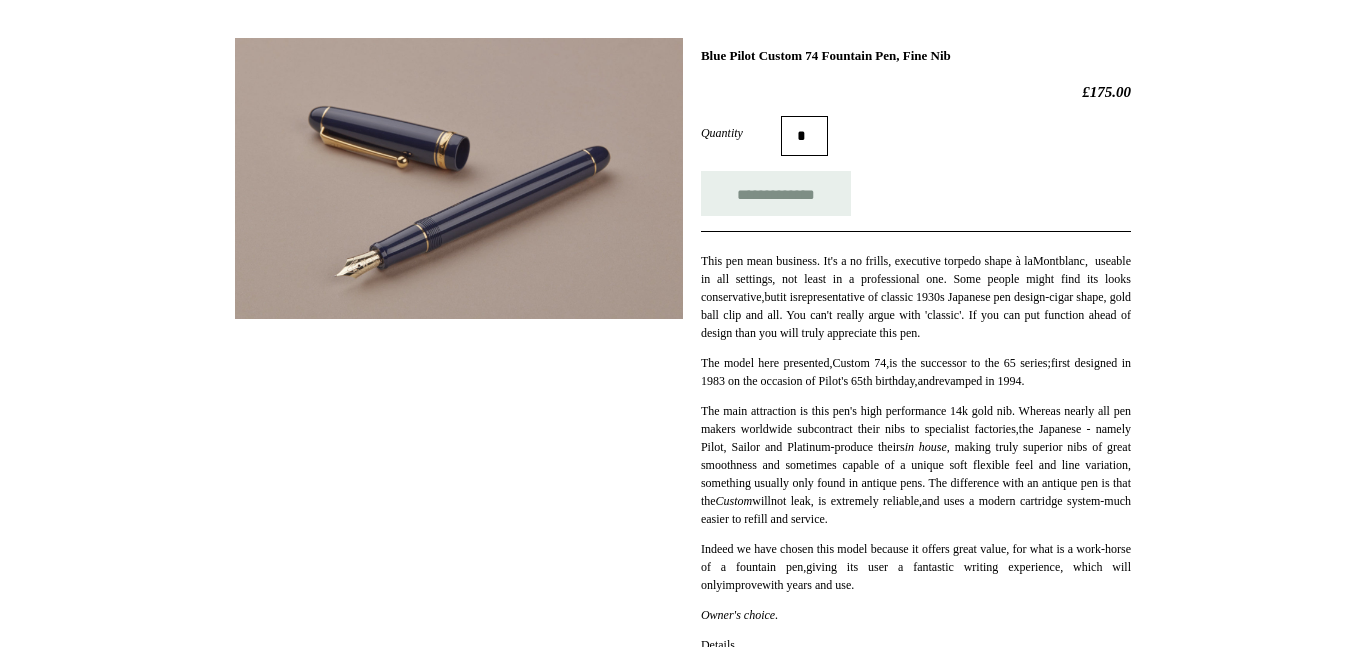 scroll, scrollTop: 268, scrollLeft: 0, axis: vertical 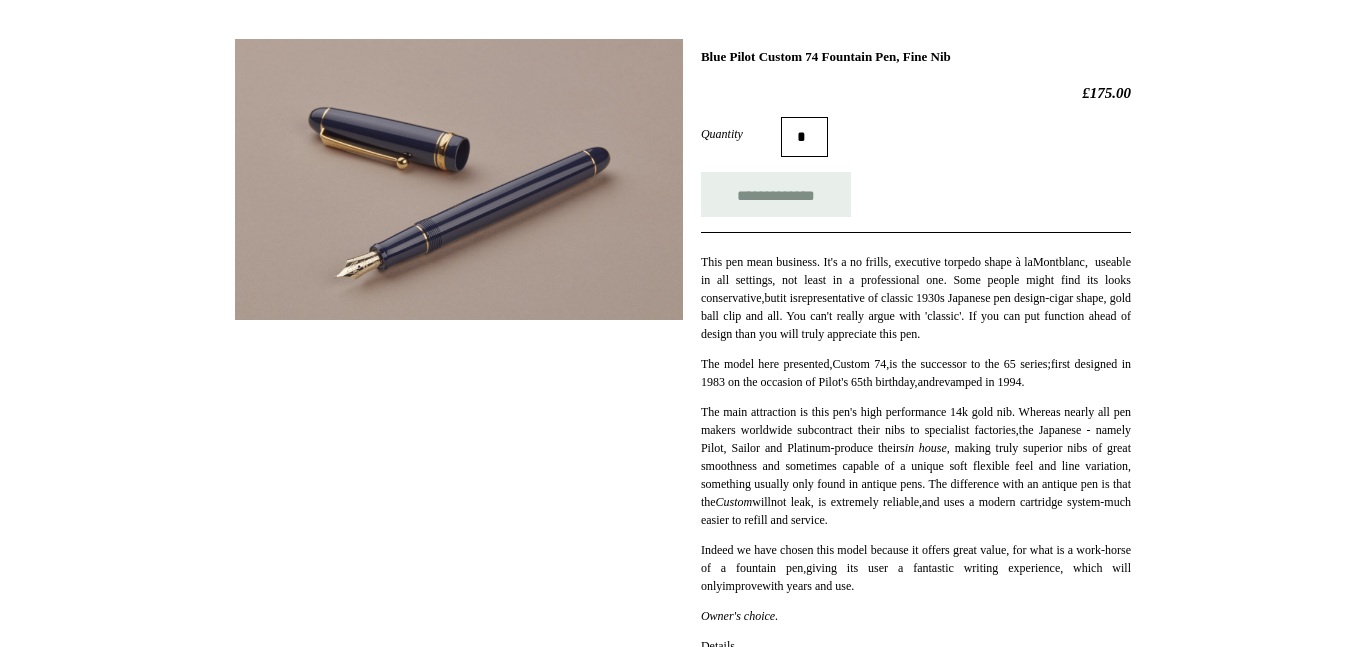 click at bounding box center (459, 179) 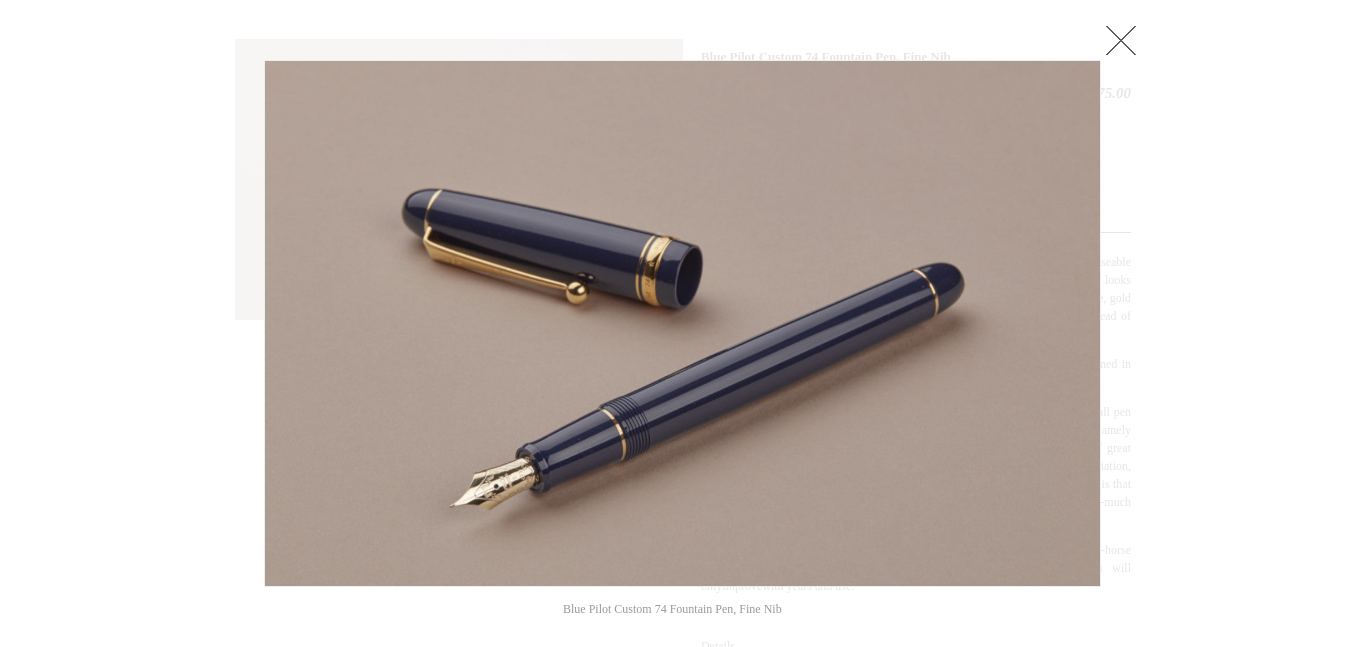 click at bounding box center (1121, 40) 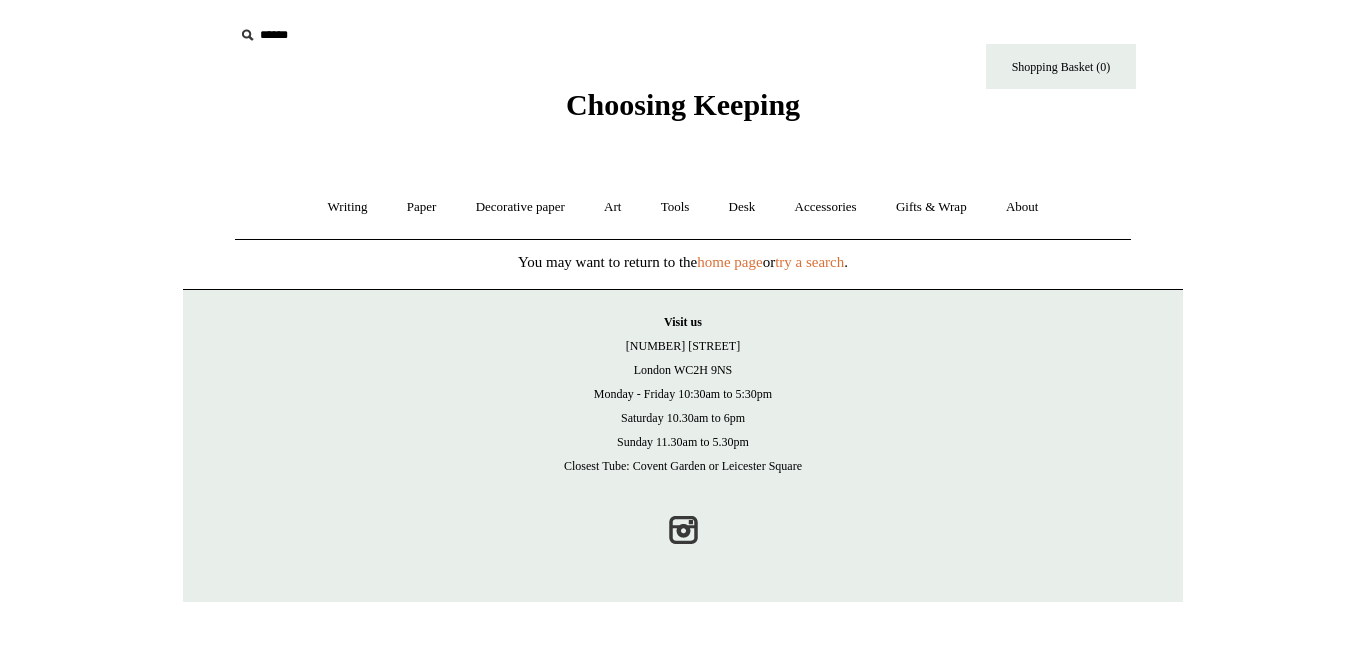 scroll, scrollTop: 0, scrollLeft: 0, axis: both 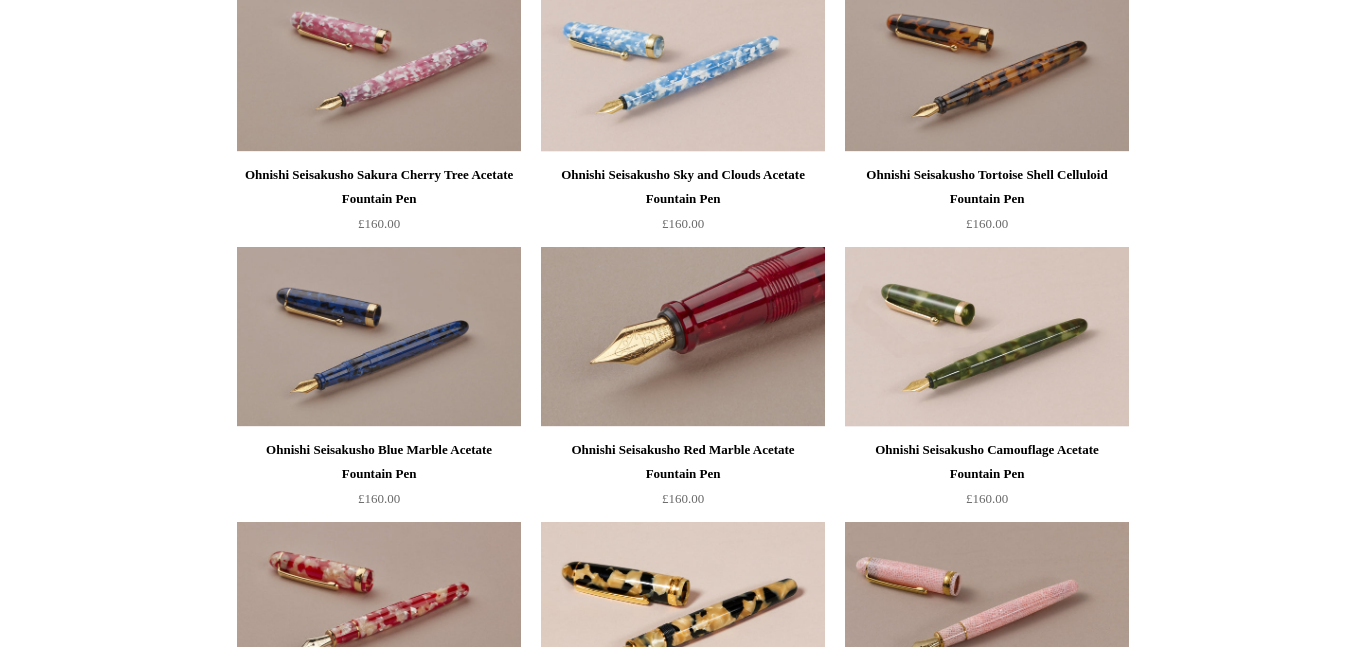 click at bounding box center (683, 337) 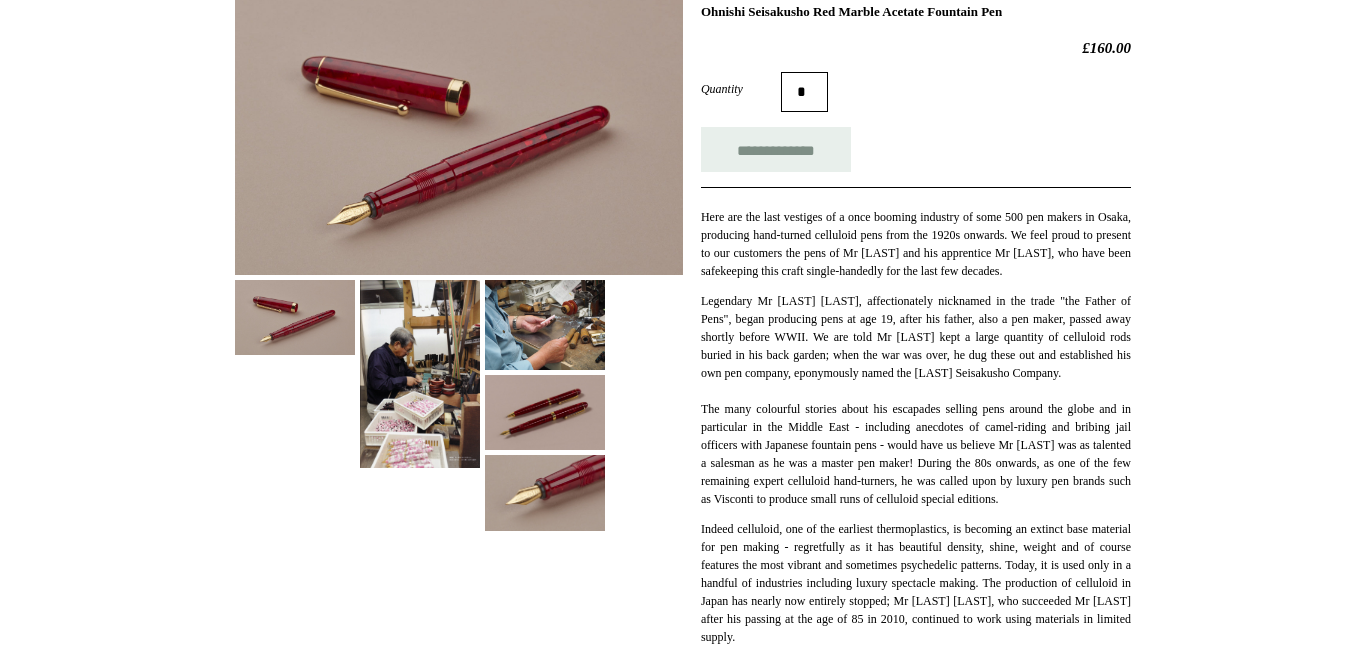 scroll, scrollTop: 316, scrollLeft: 0, axis: vertical 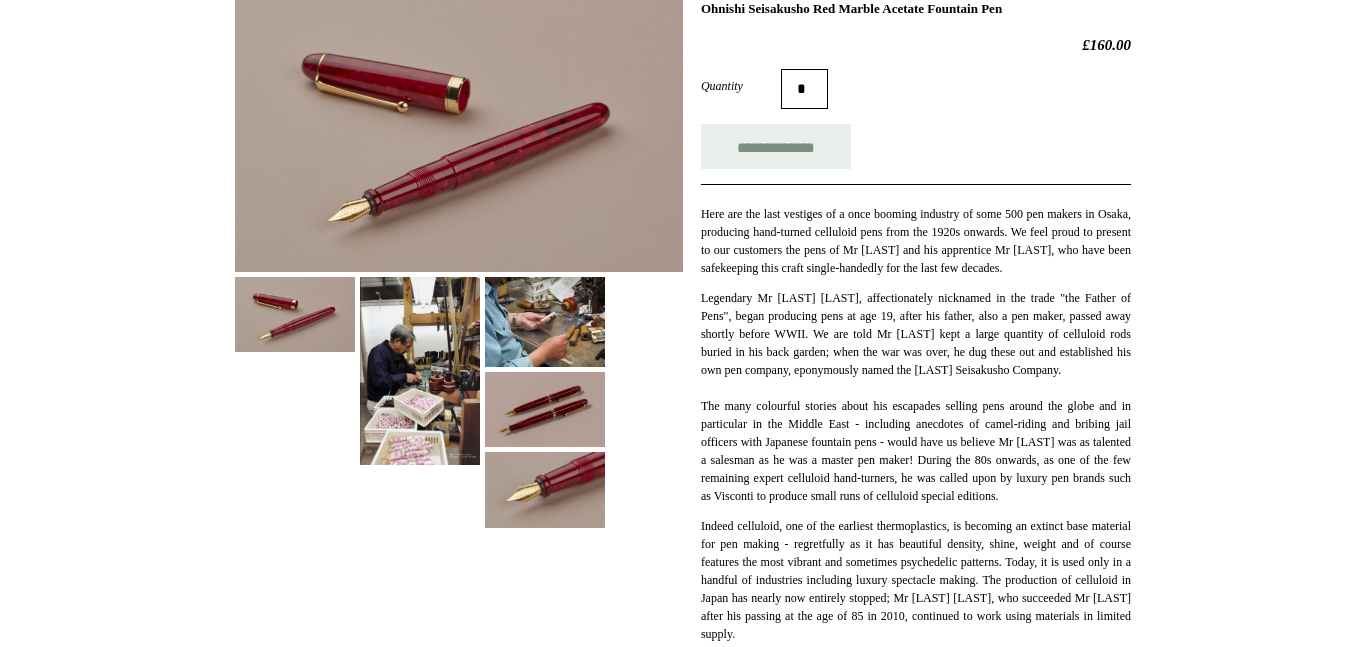 click at bounding box center [459, 131] 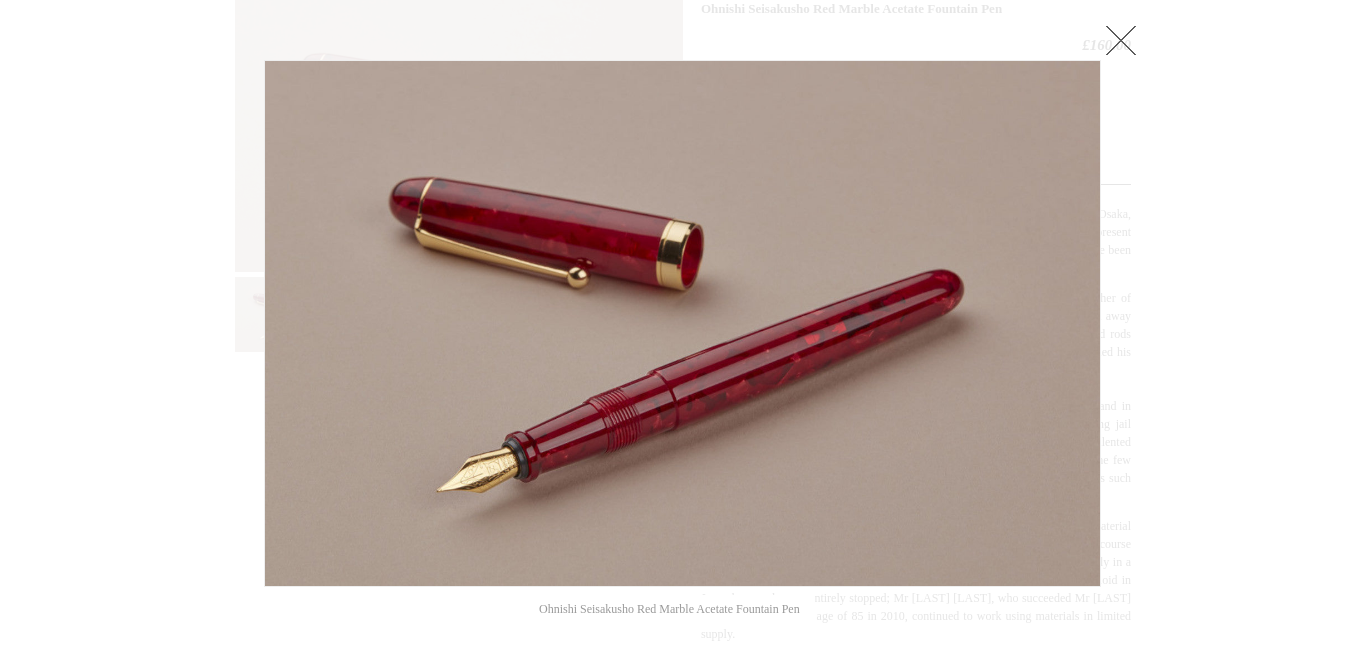 click at bounding box center [410, 323] 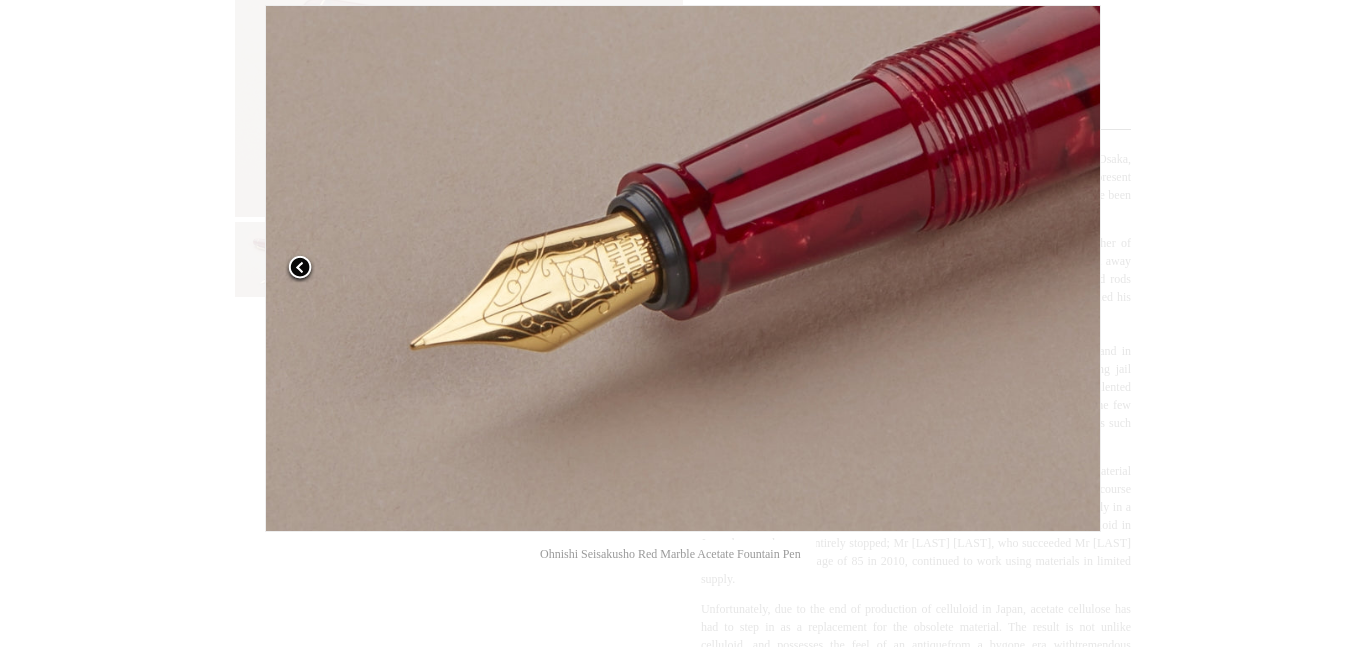 scroll, scrollTop: 373, scrollLeft: 0, axis: vertical 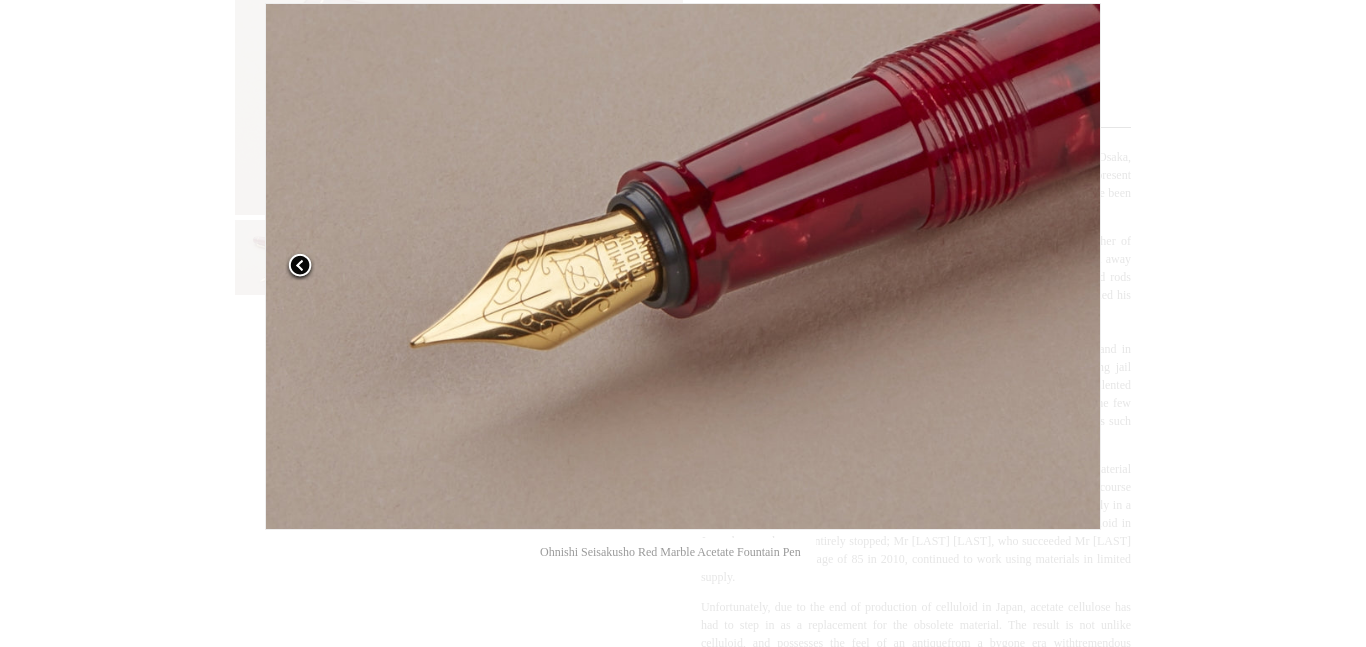 click at bounding box center [300, 267] 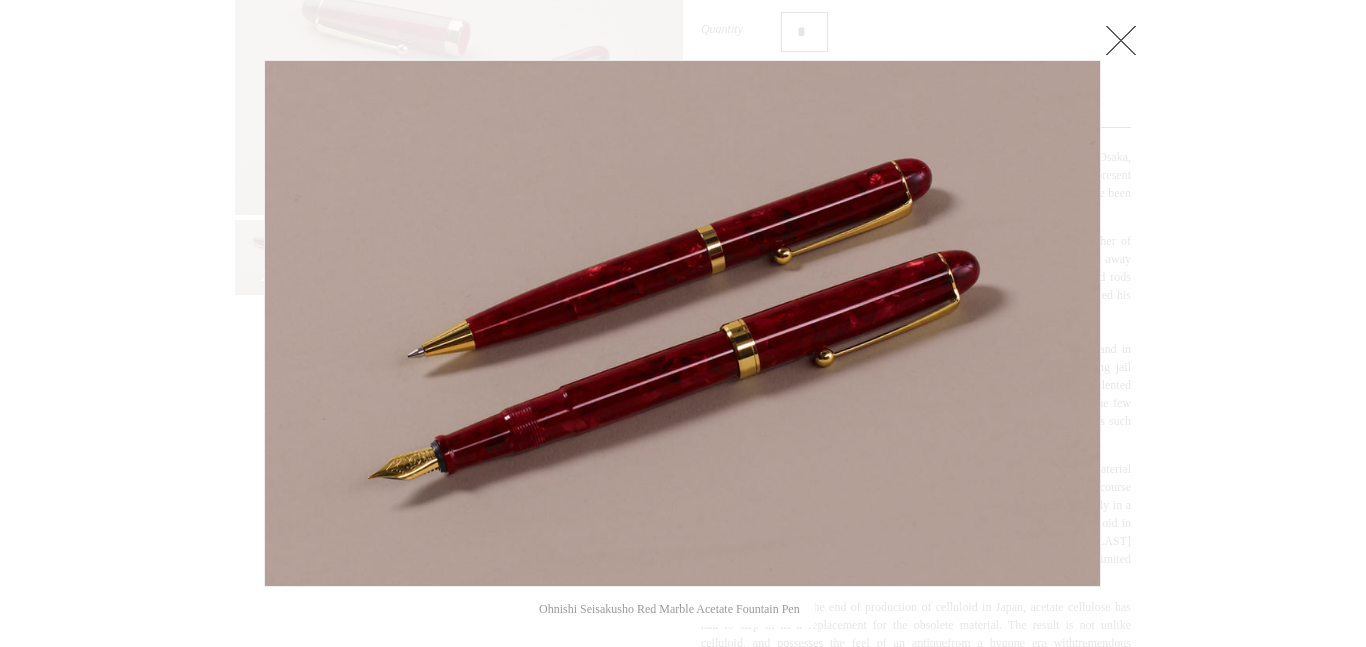 click at bounding box center (1121, 40) 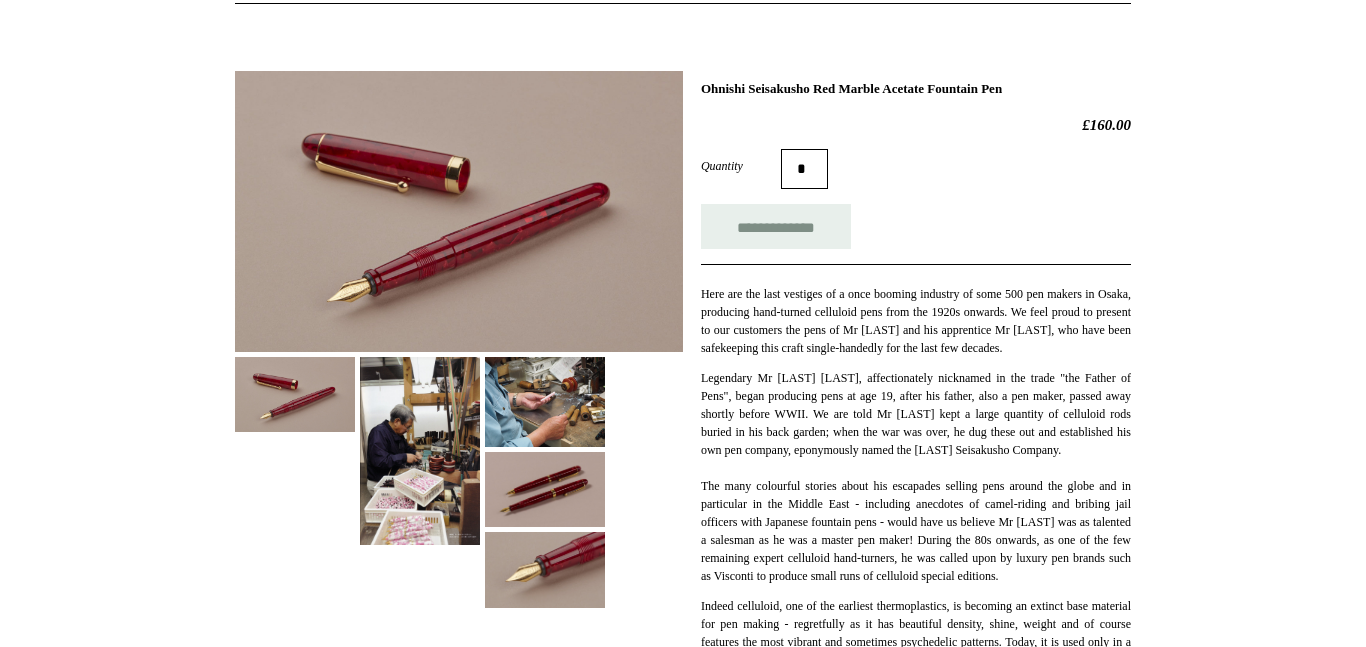 scroll, scrollTop: 231, scrollLeft: 0, axis: vertical 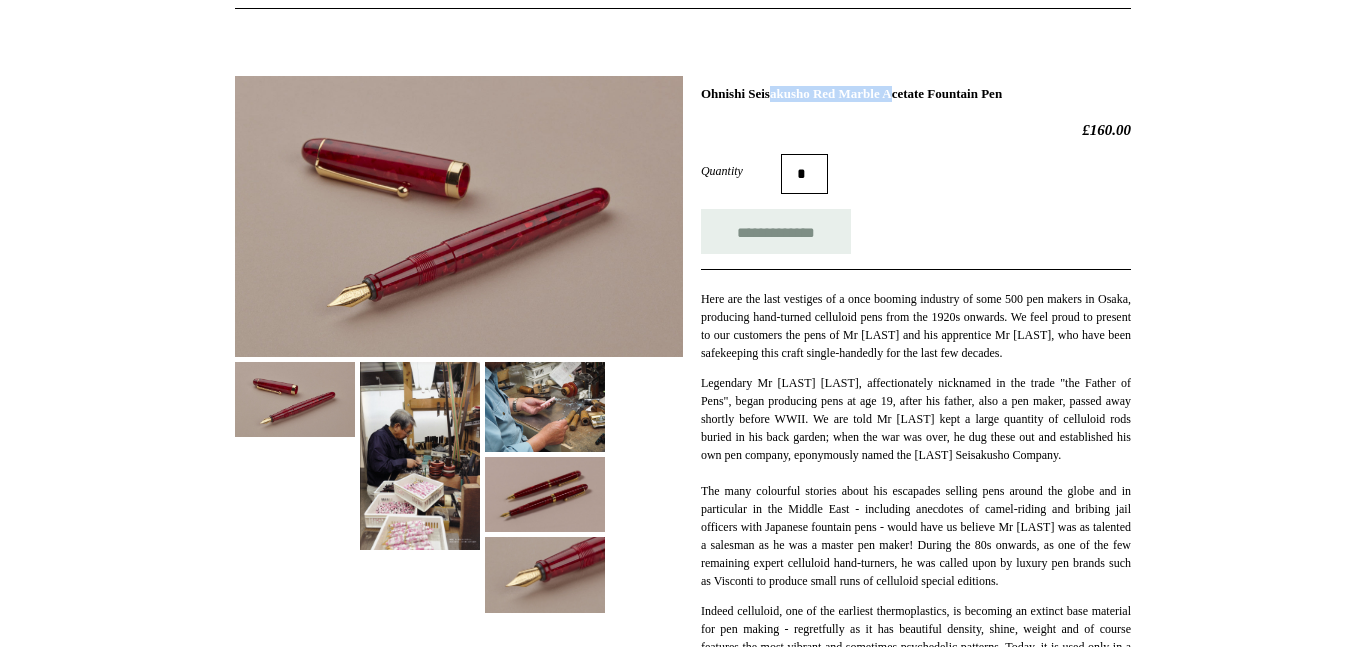 drag, startPoint x: 703, startPoint y: 92, endPoint x: 835, endPoint y: 91, distance: 132.00378 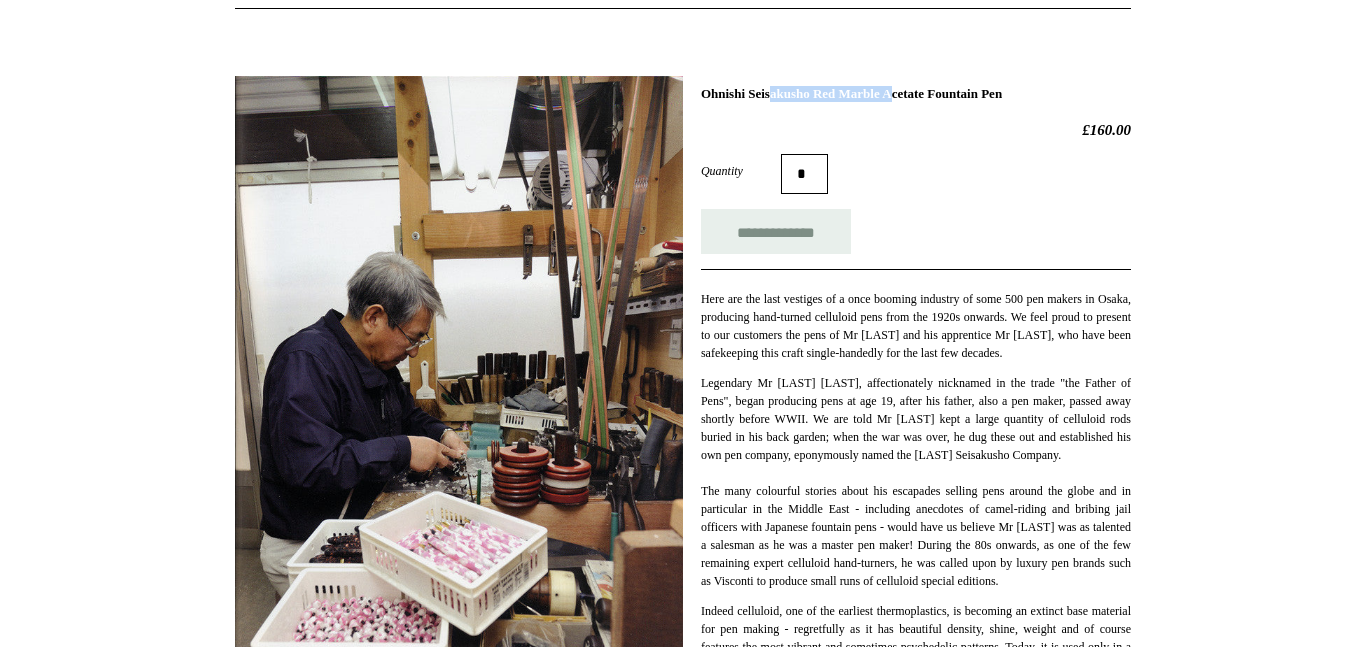 click at bounding box center (459, 427) 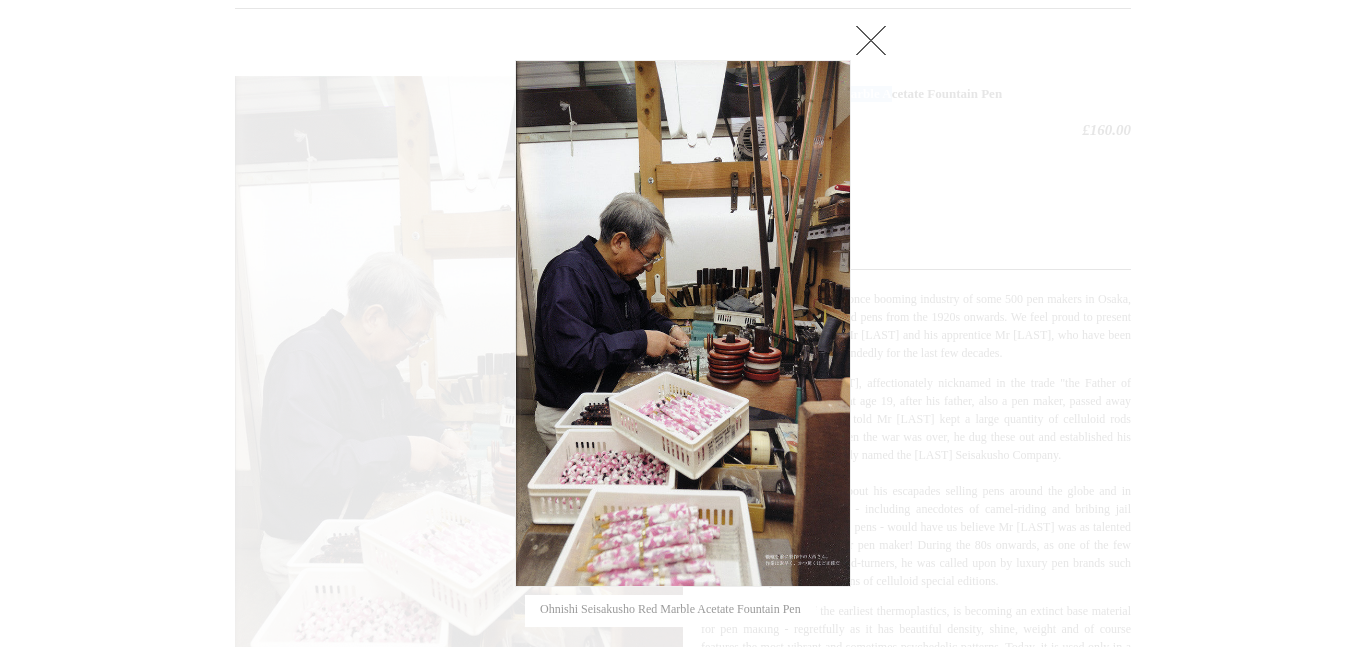 click at bounding box center (871, 40) 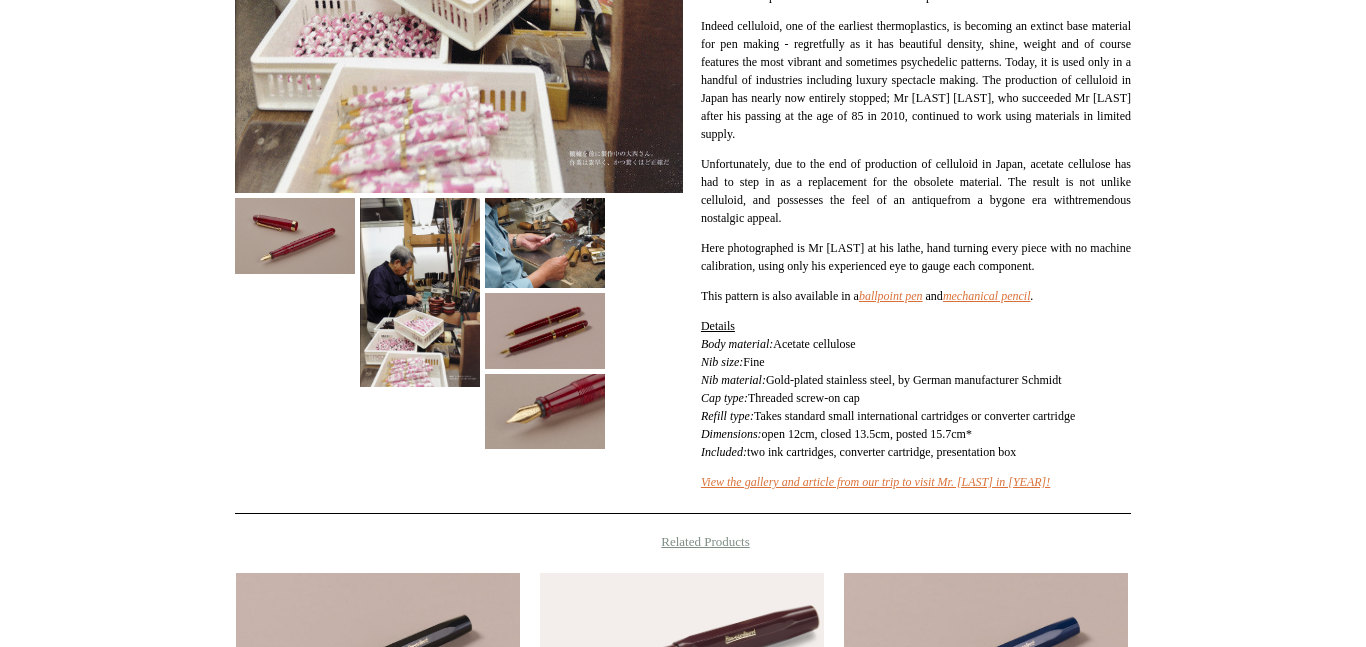 scroll, scrollTop: 819, scrollLeft: 0, axis: vertical 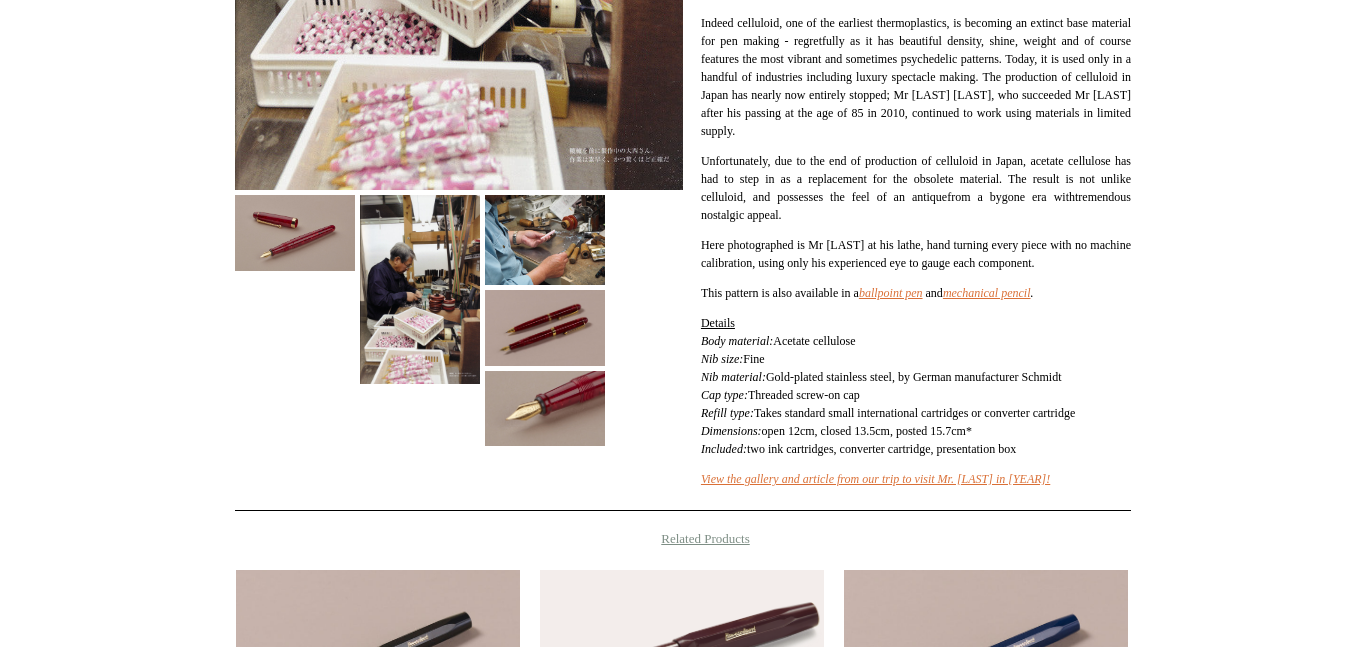 click at bounding box center (295, 232) 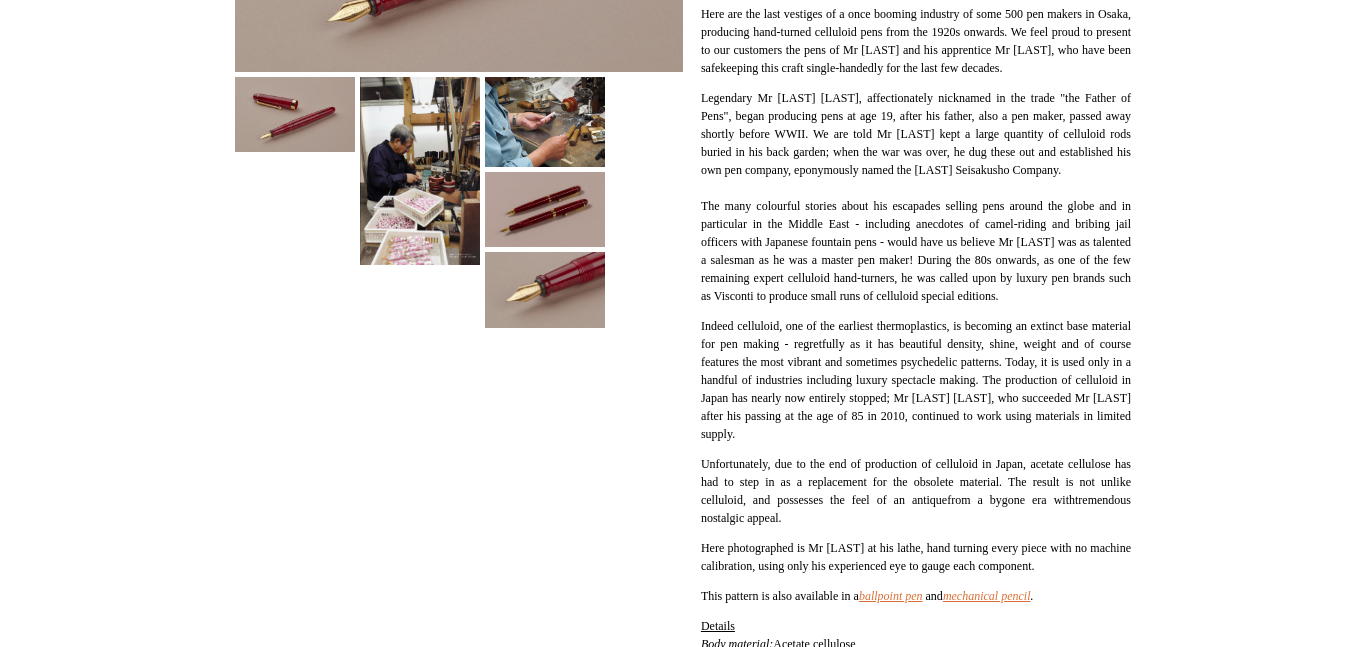 scroll, scrollTop: 500, scrollLeft: 0, axis: vertical 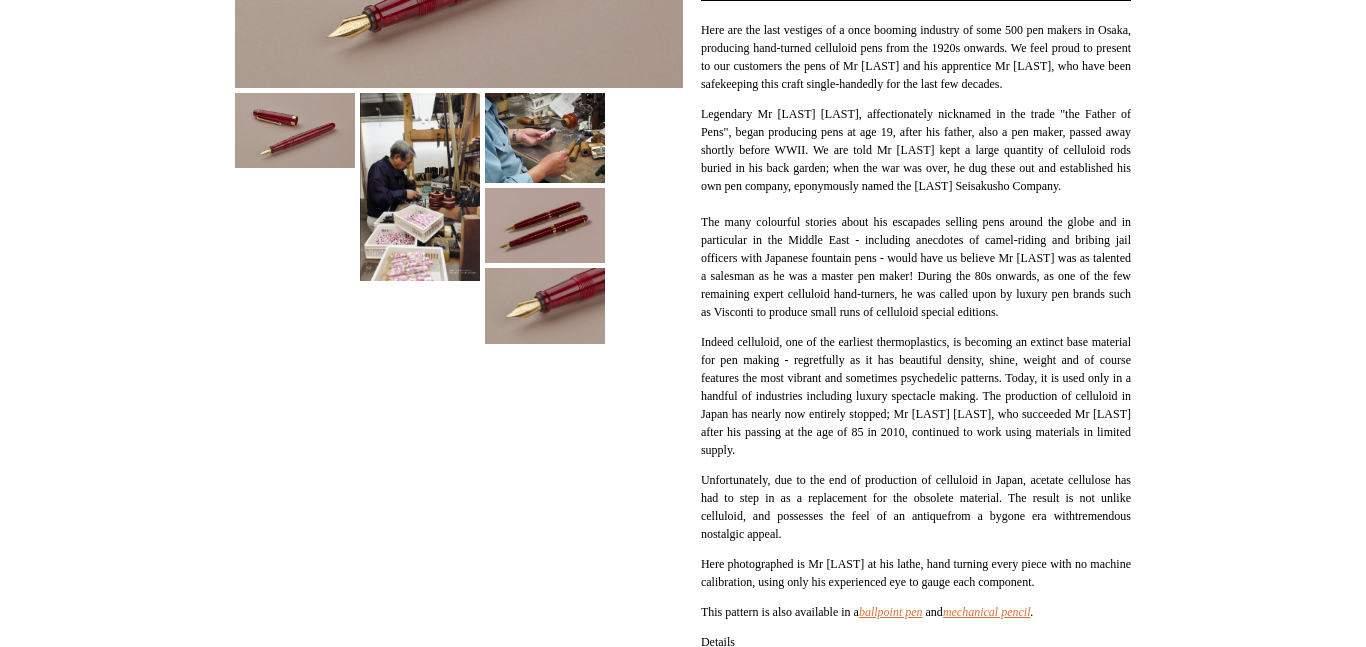 click at bounding box center (420, 187) 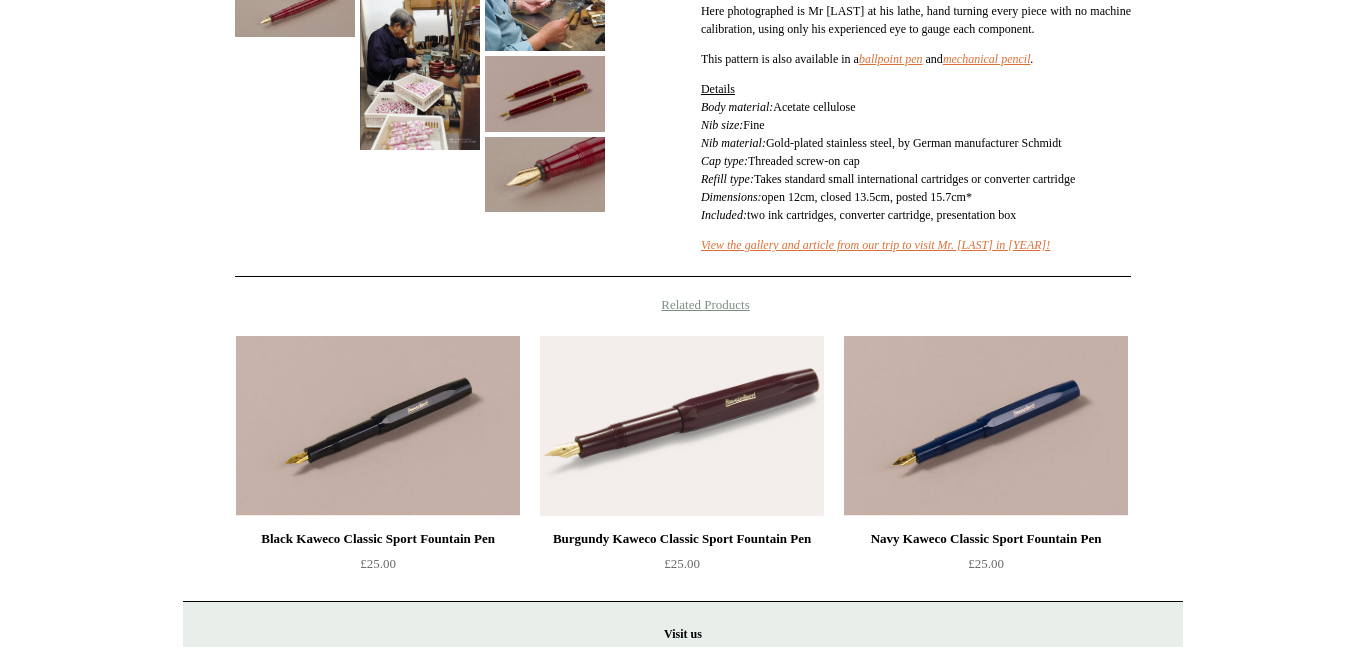 scroll, scrollTop: 1055, scrollLeft: 0, axis: vertical 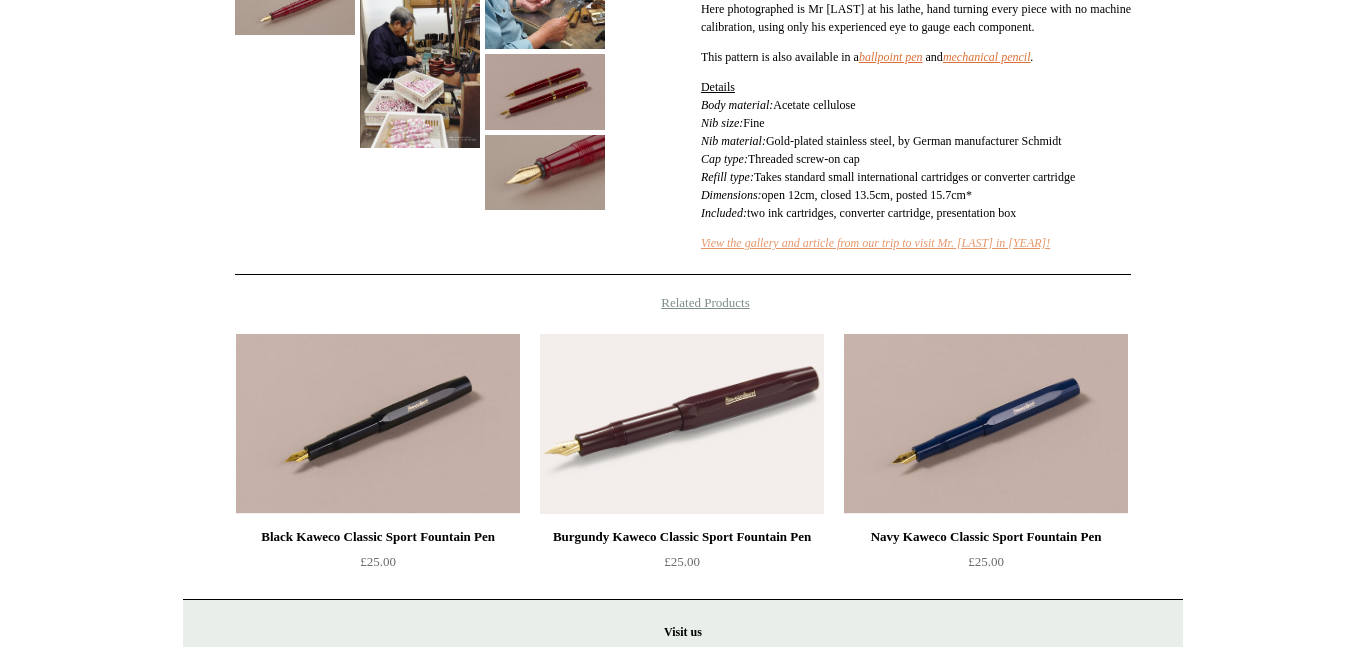 click on "View the gallery and article from our trip to visit Mr. Ohnishi in 2018!" at bounding box center (875, 243) 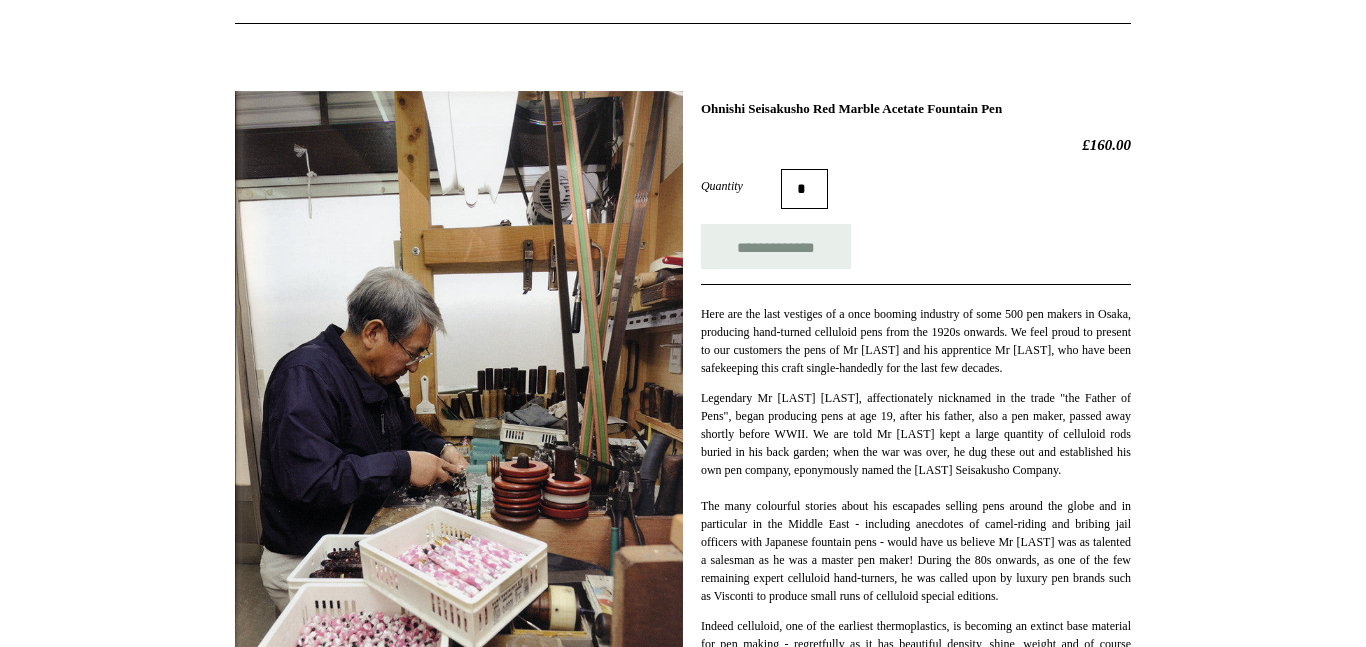 scroll, scrollTop: 224, scrollLeft: 0, axis: vertical 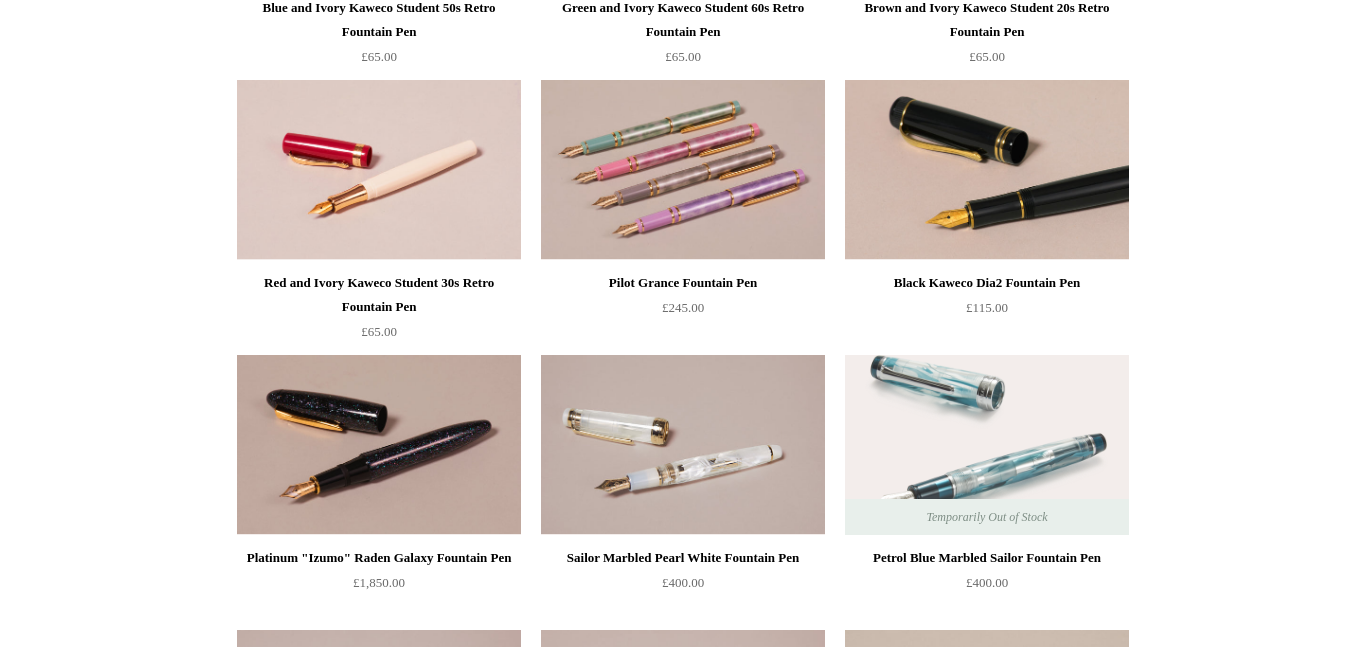 click at bounding box center [987, 170] 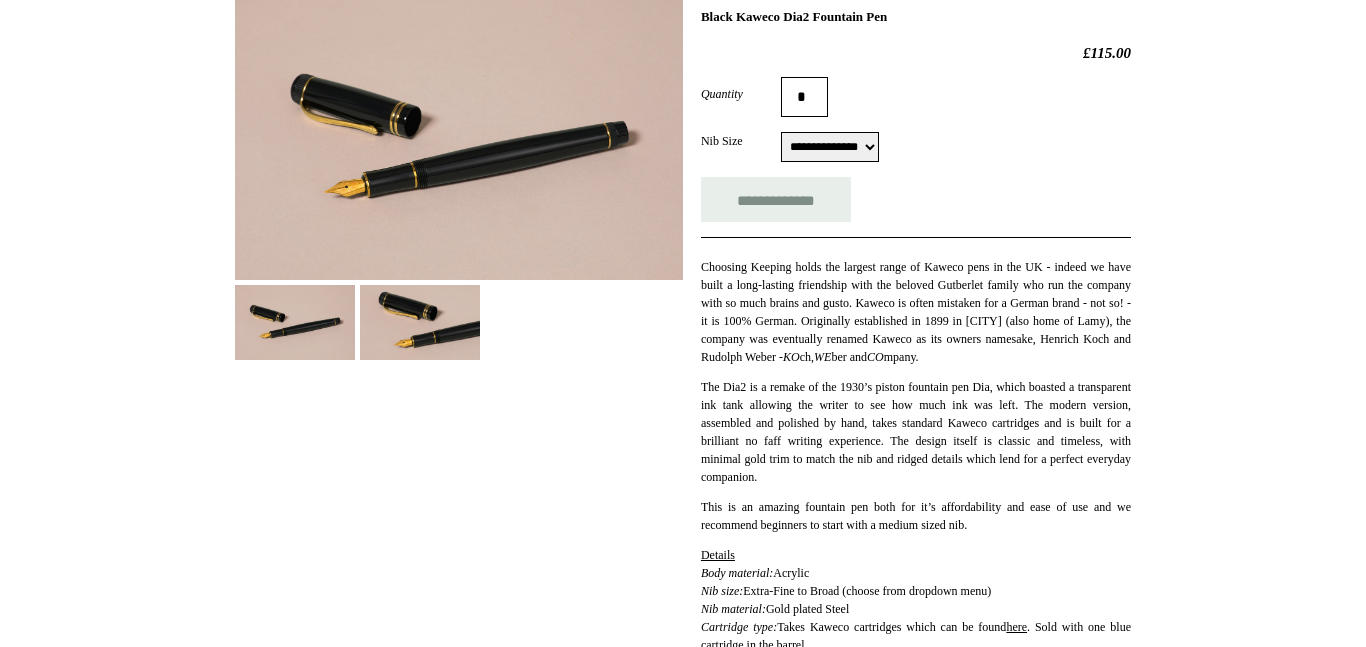 scroll, scrollTop: 311, scrollLeft: 0, axis: vertical 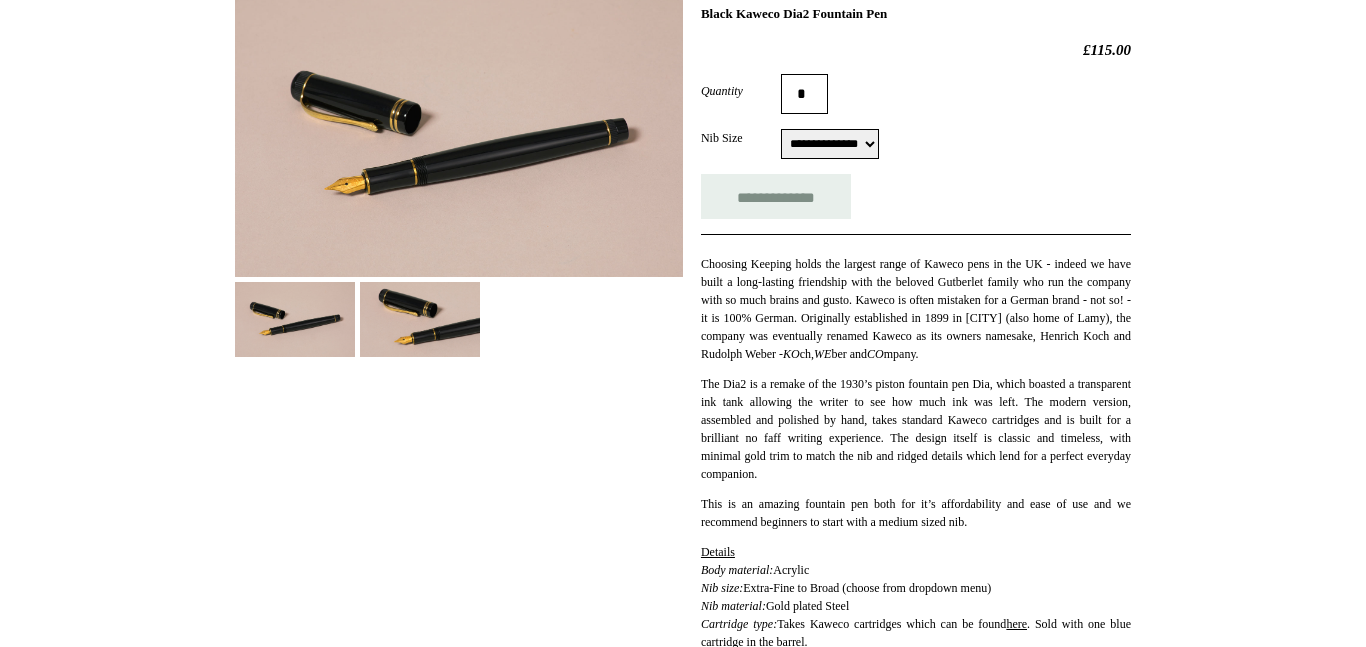 click at bounding box center (459, 136) 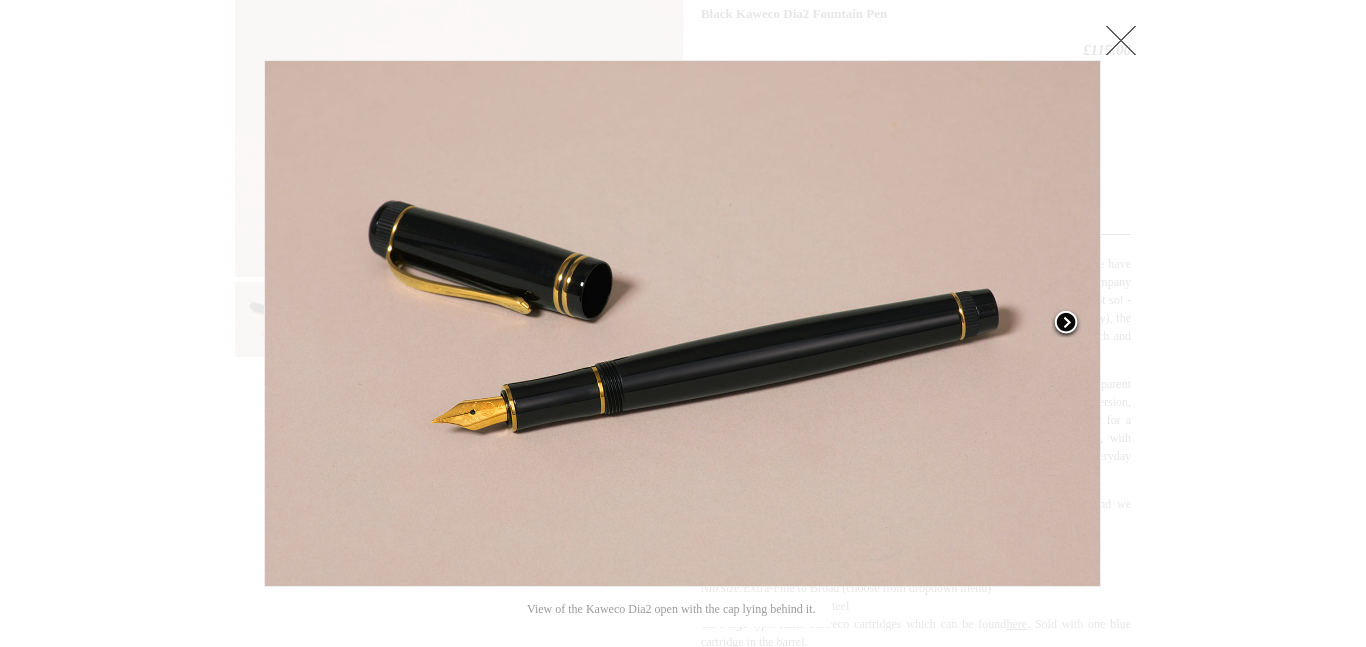 click at bounding box center [1066, 324] 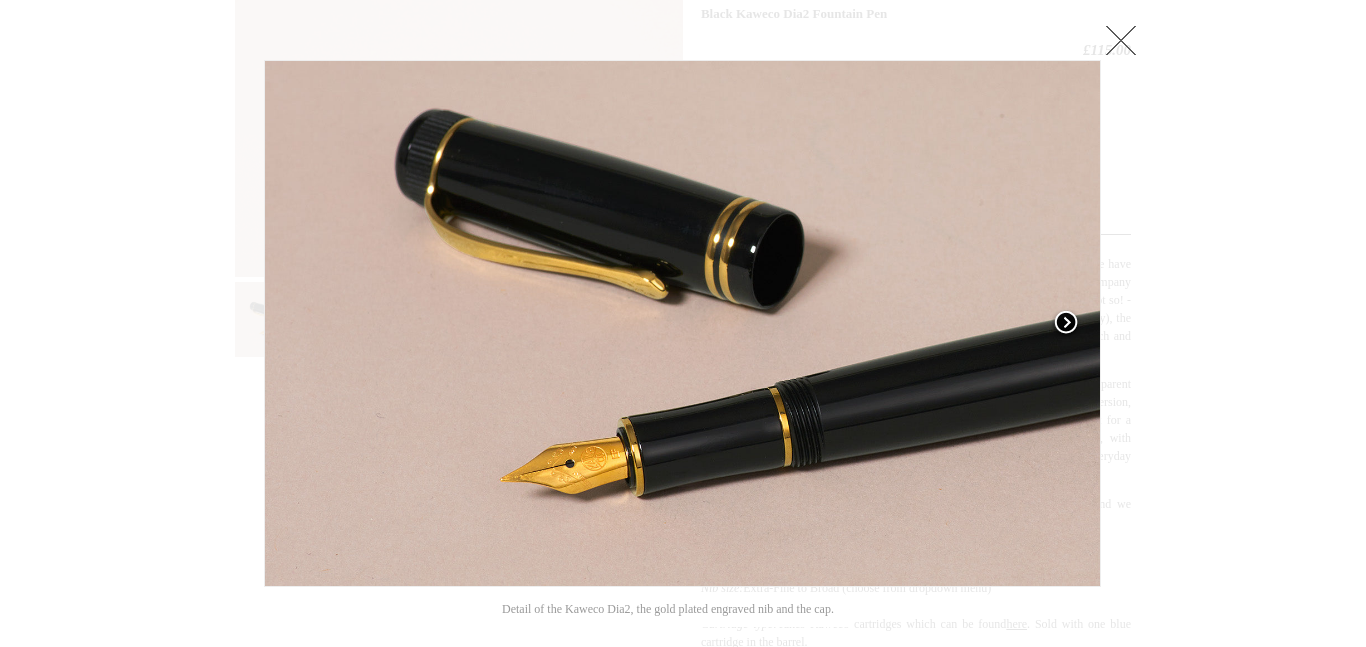 click at bounding box center (1066, 324) 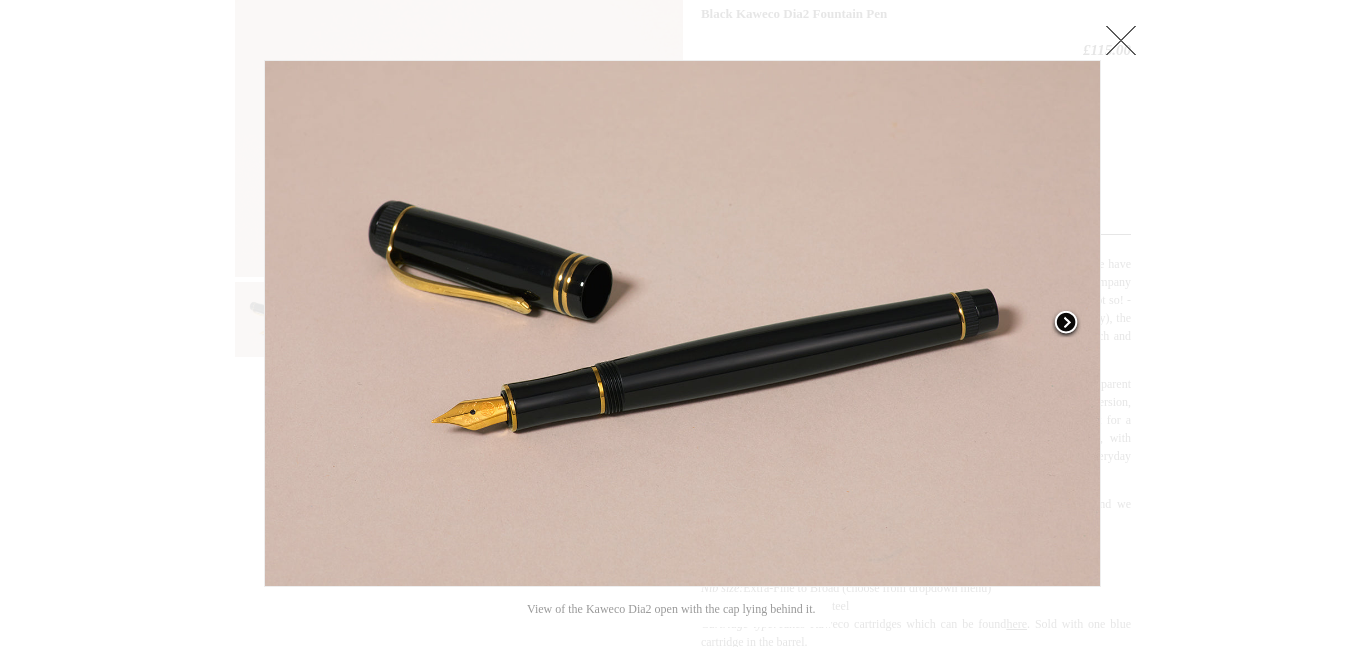 click at bounding box center [1066, 324] 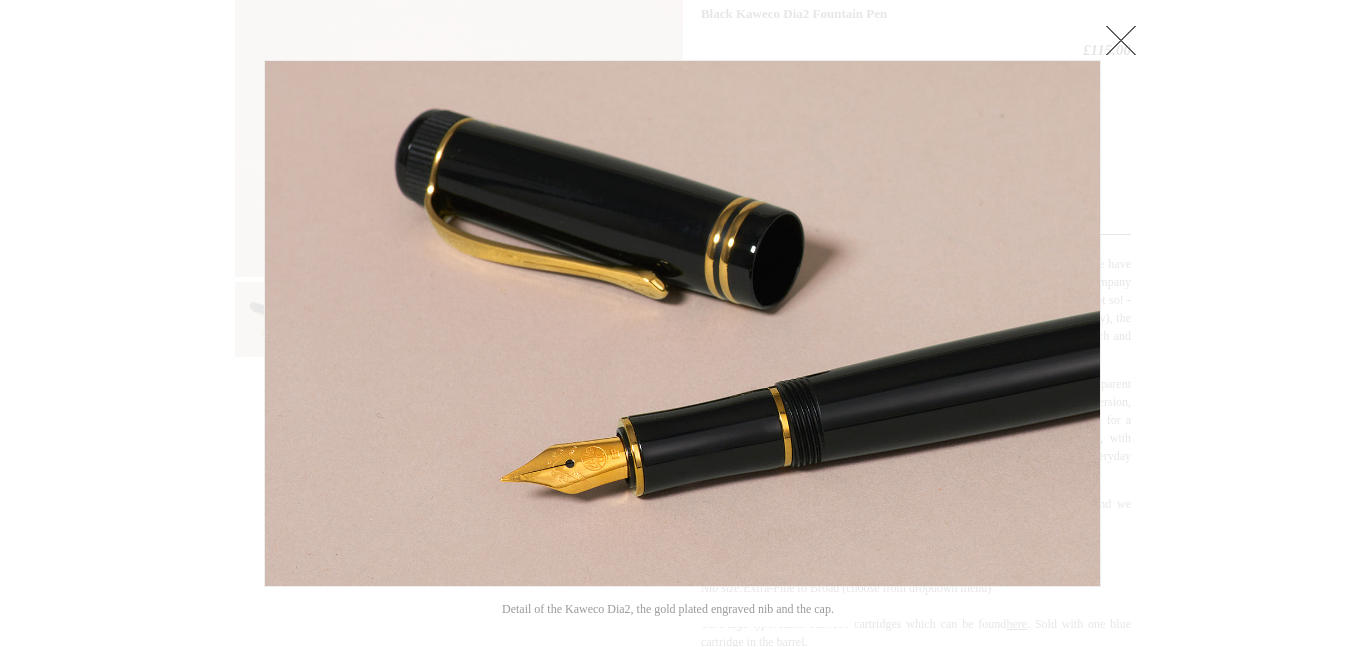 click at bounding box center (1121, 40) 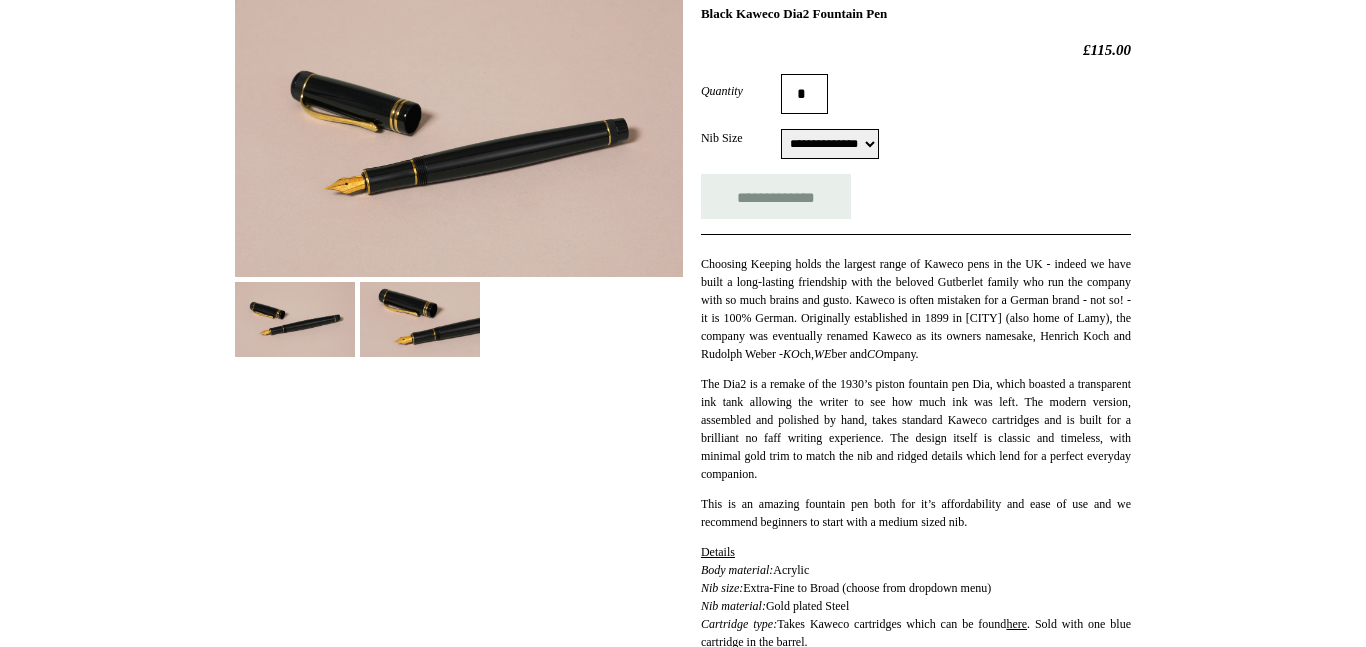 click at bounding box center [459, 136] 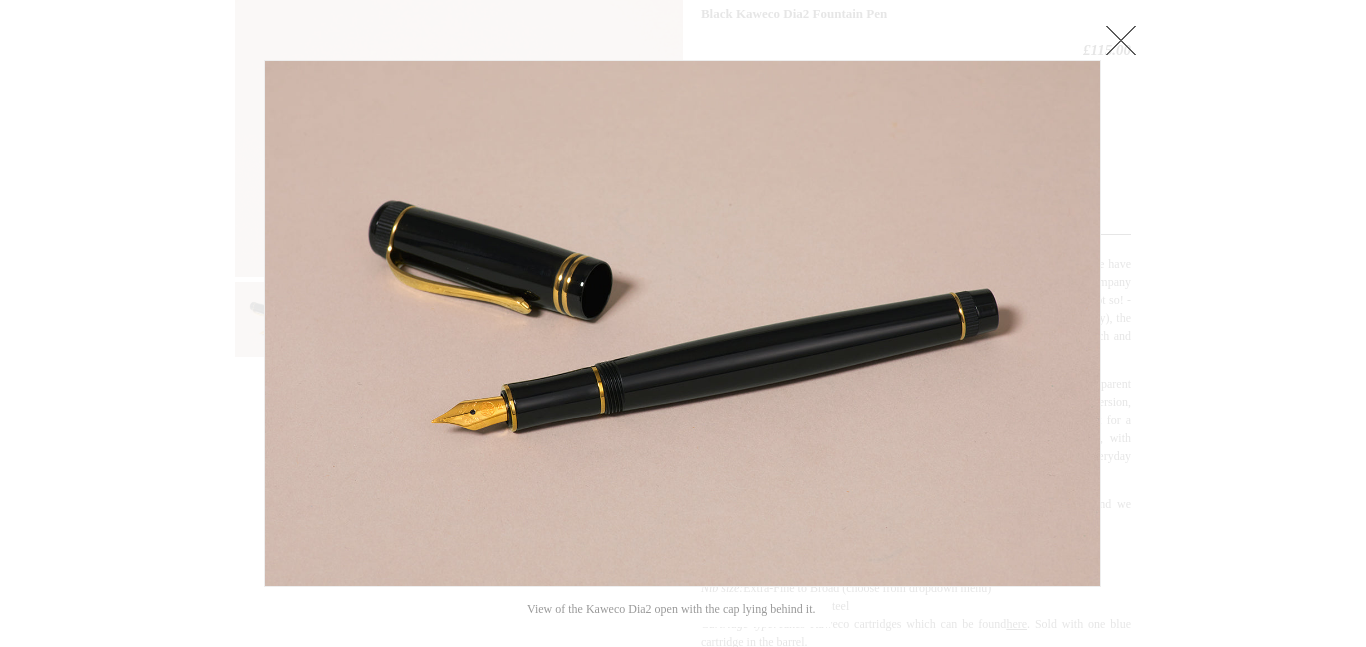 click at bounding box center (410, 323) 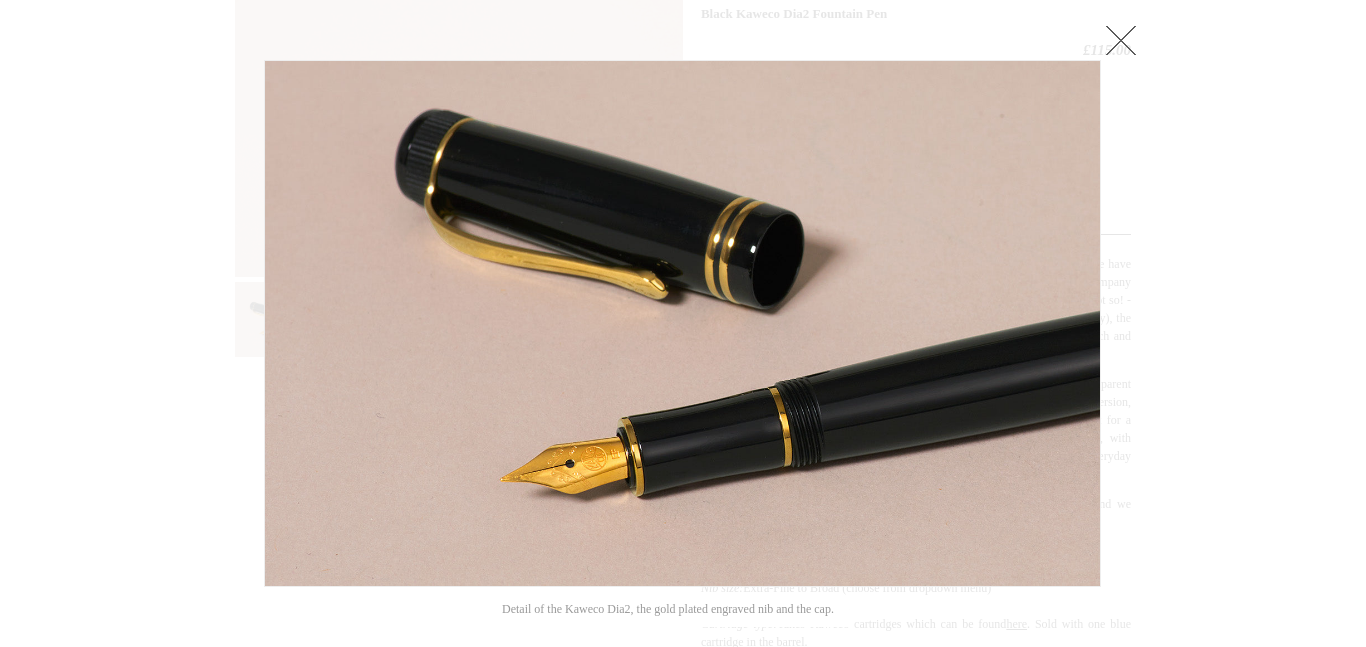click at bounding box center [1121, 40] 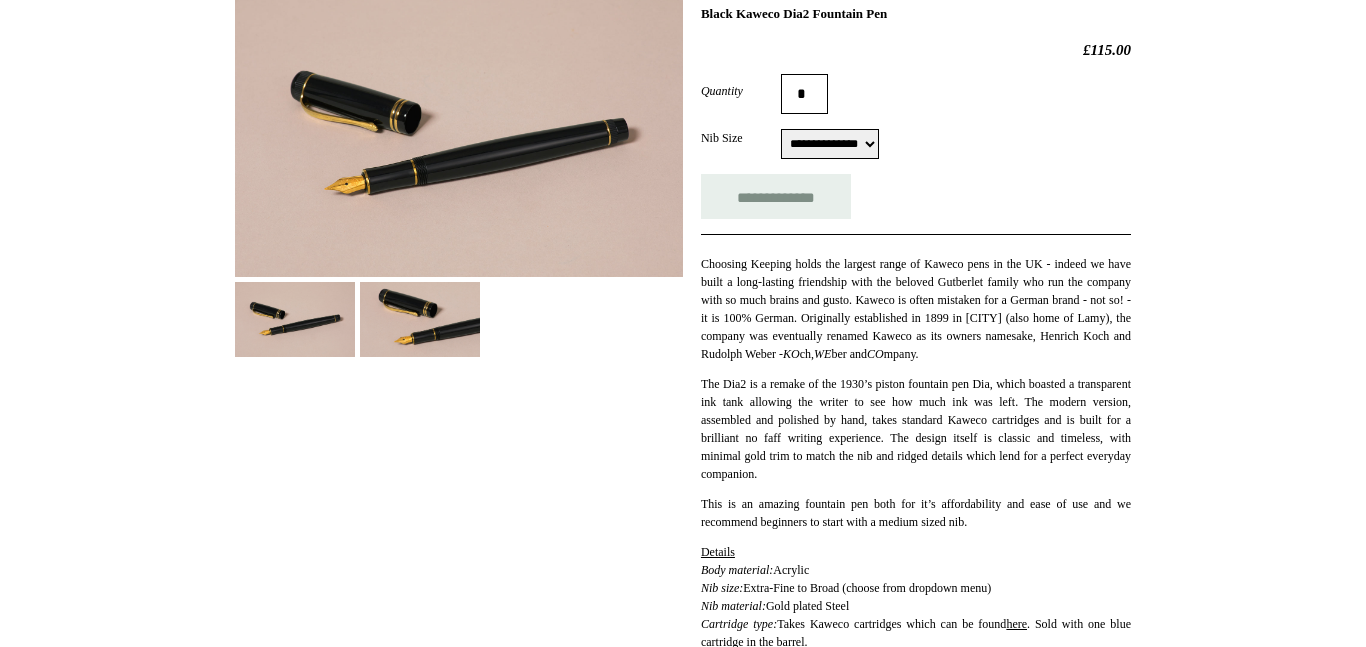 click on "**********" at bounding box center [830, 144] 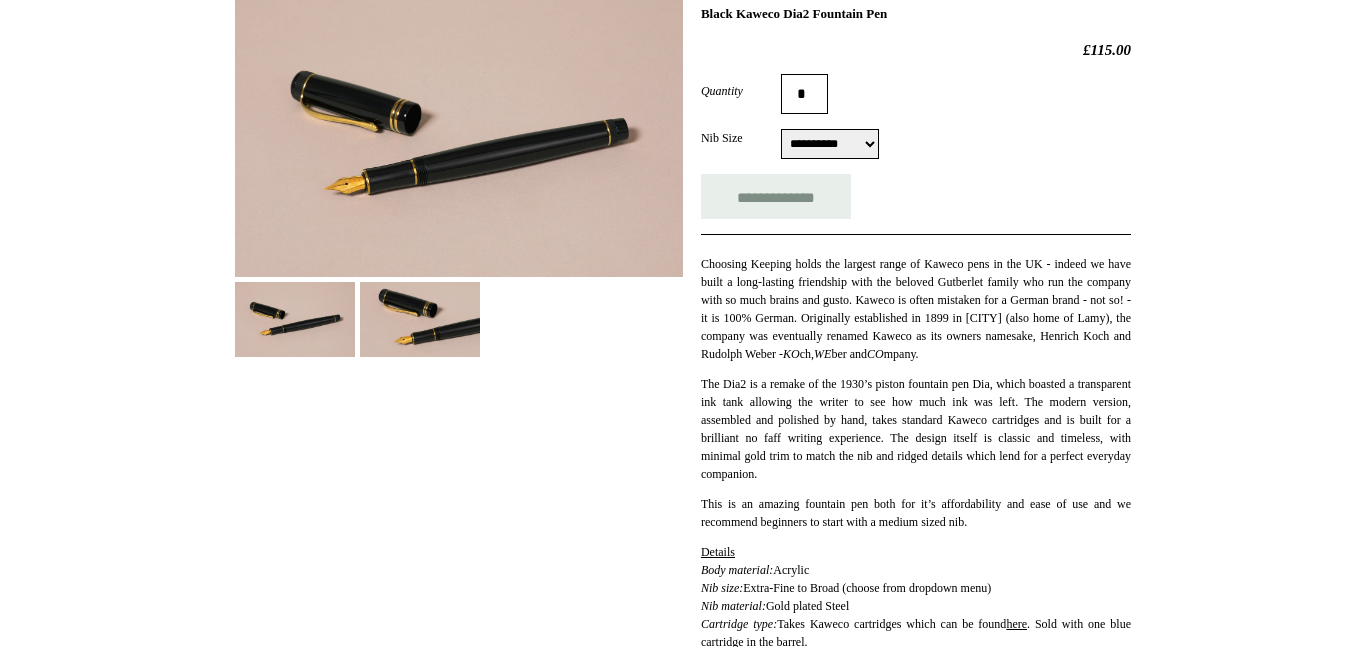 click on "**********" at bounding box center (830, 144) 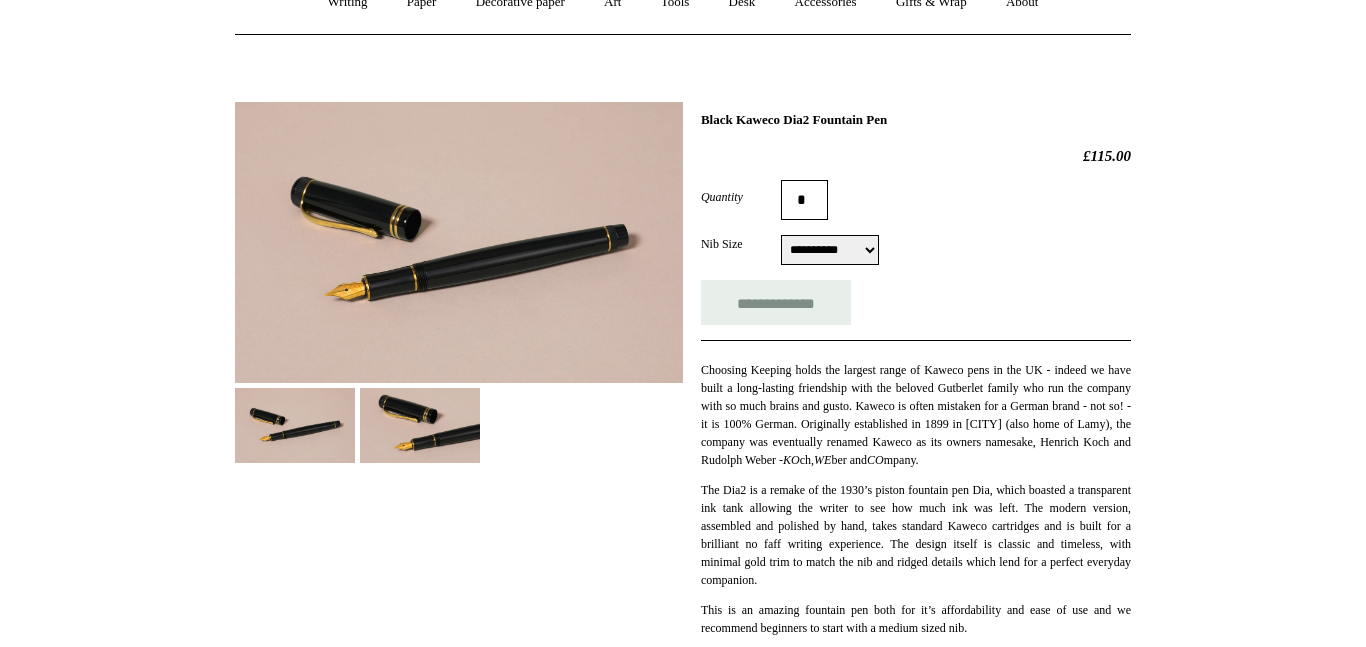 scroll, scrollTop: 0, scrollLeft: 0, axis: both 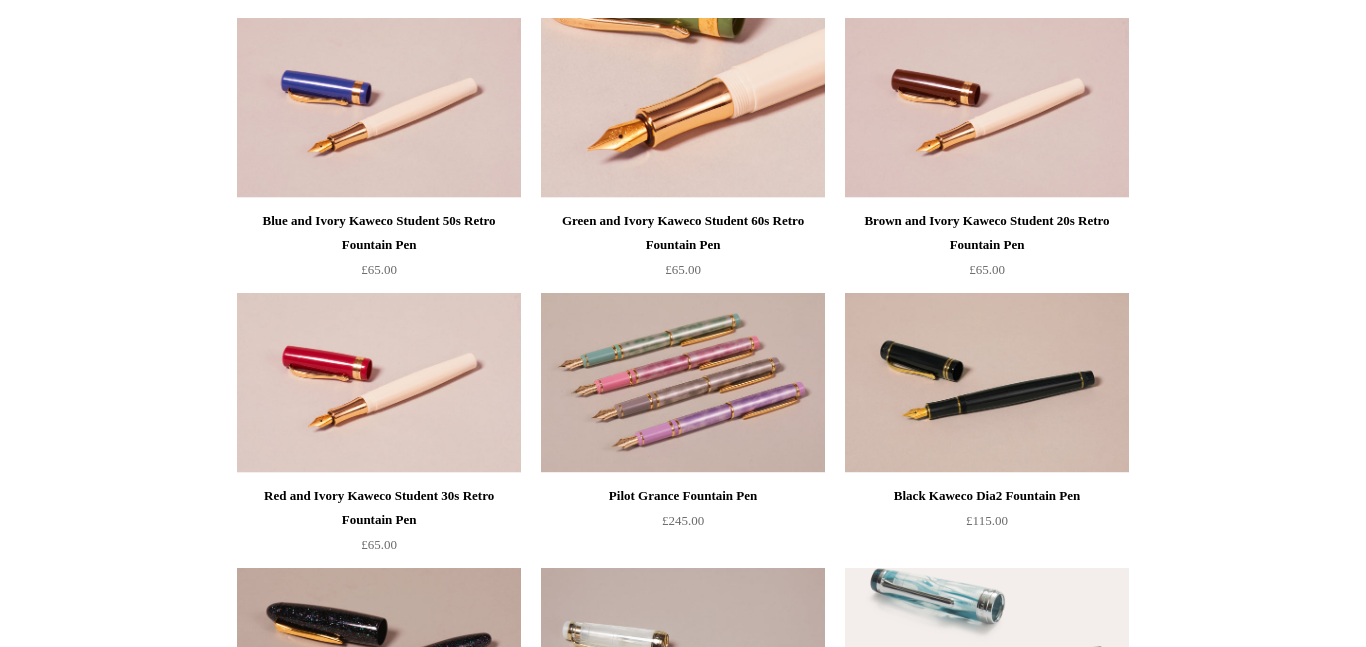 click at bounding box center (683, 108) 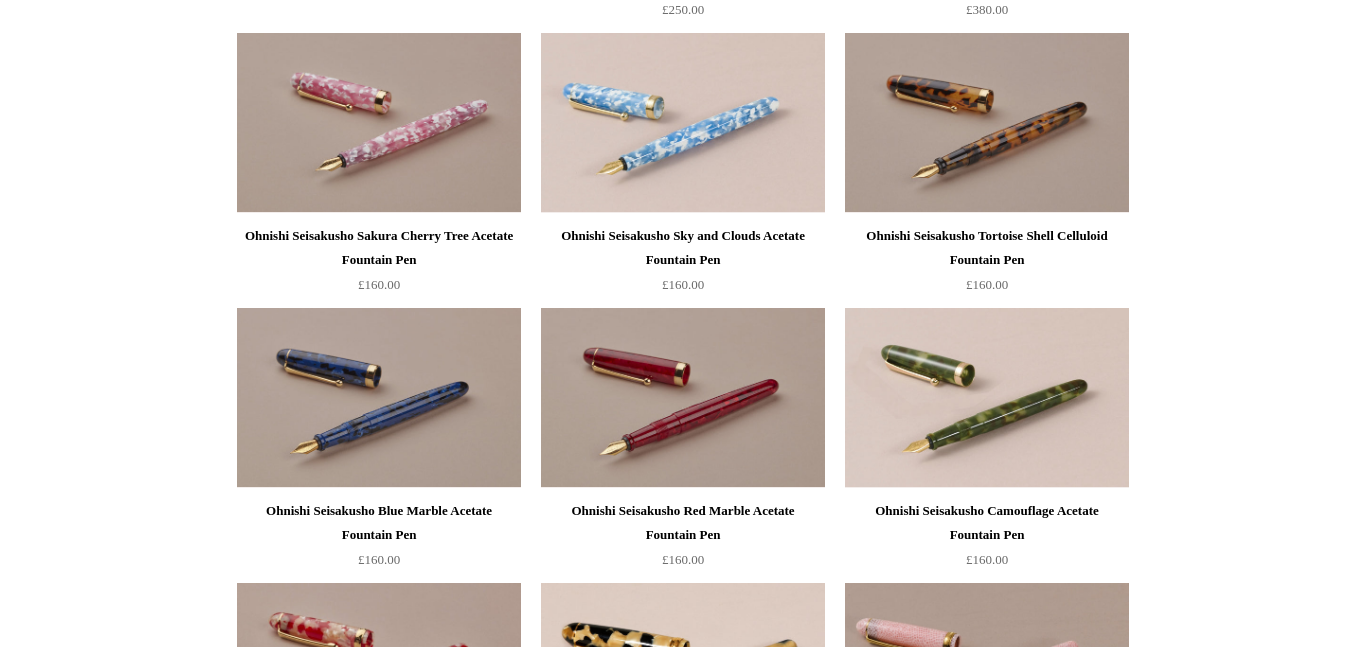 scroll, scrollTop: 4079, scrollLeft: 0, axis: vertical 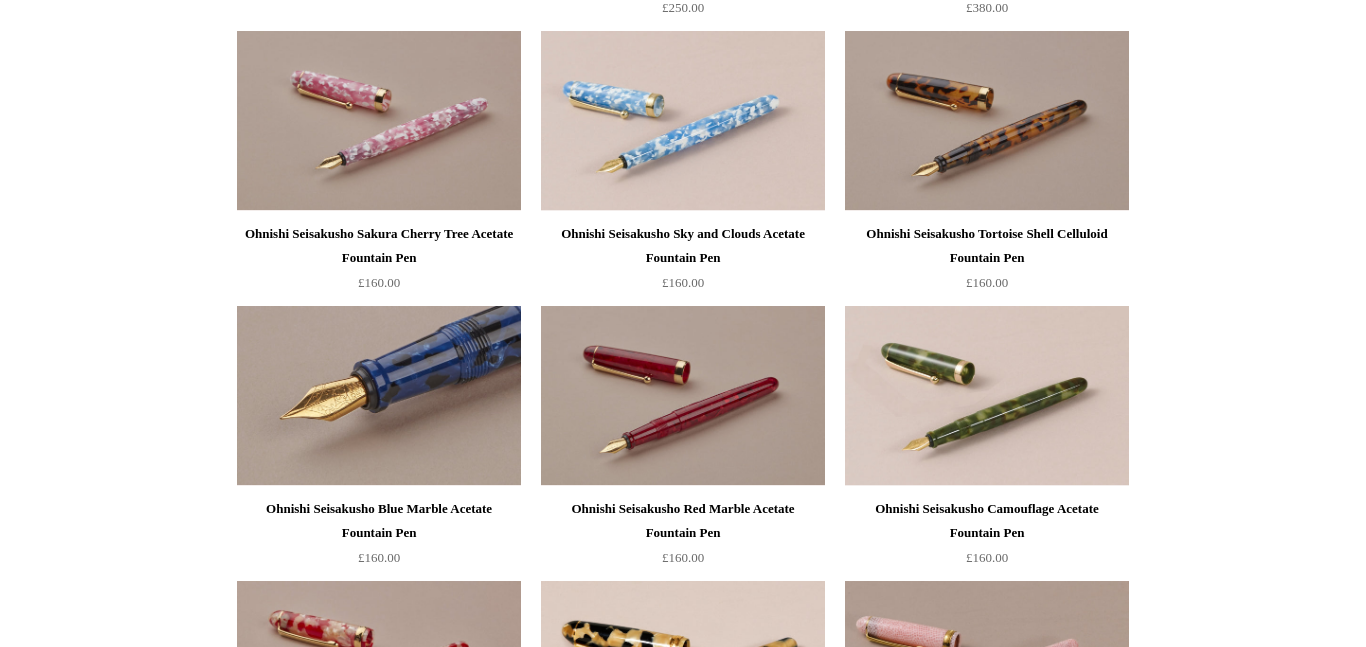 click at bounding box center (379, 396) 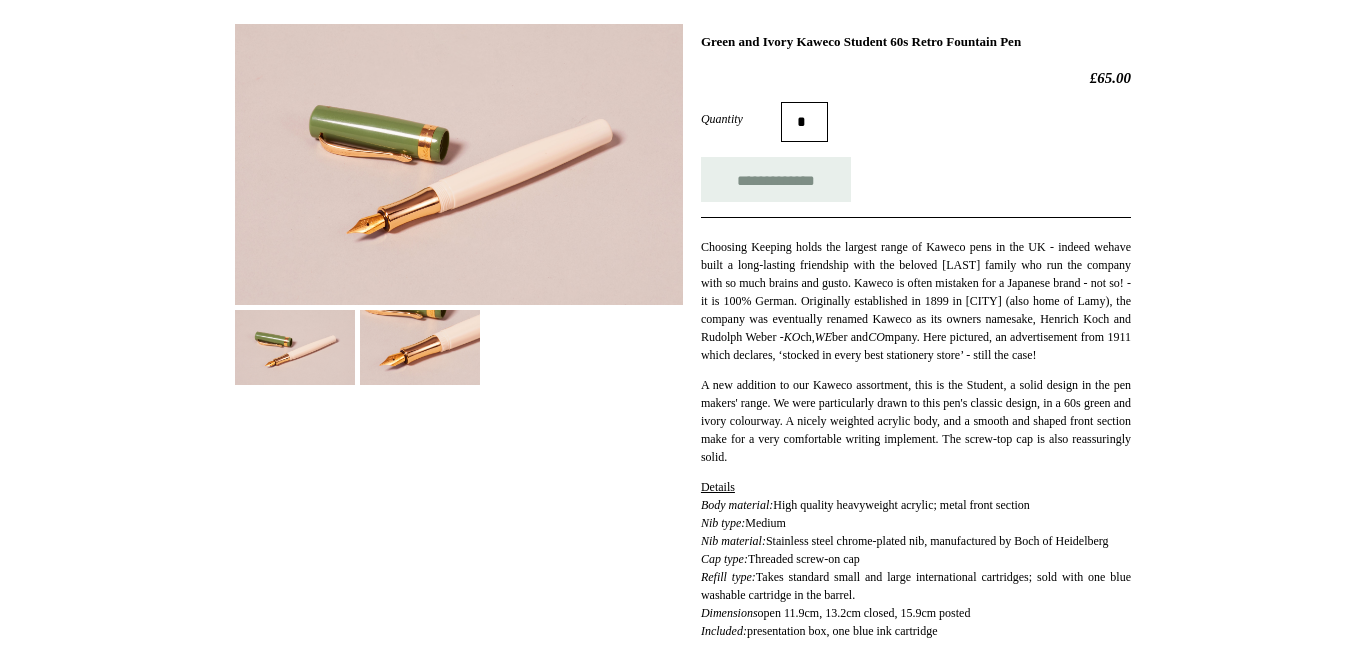 scroll, scrollTop: 284, scrollLeft: 0, axis: vertical 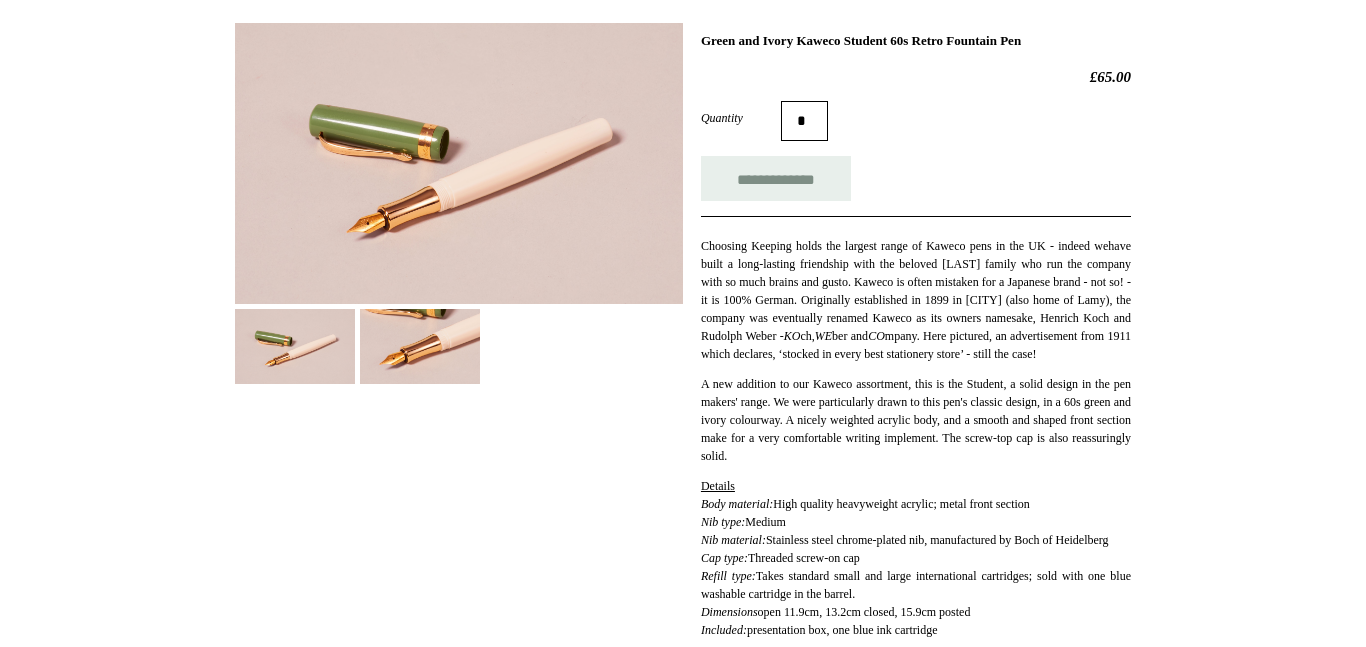 click at bounding box center (459, 163) 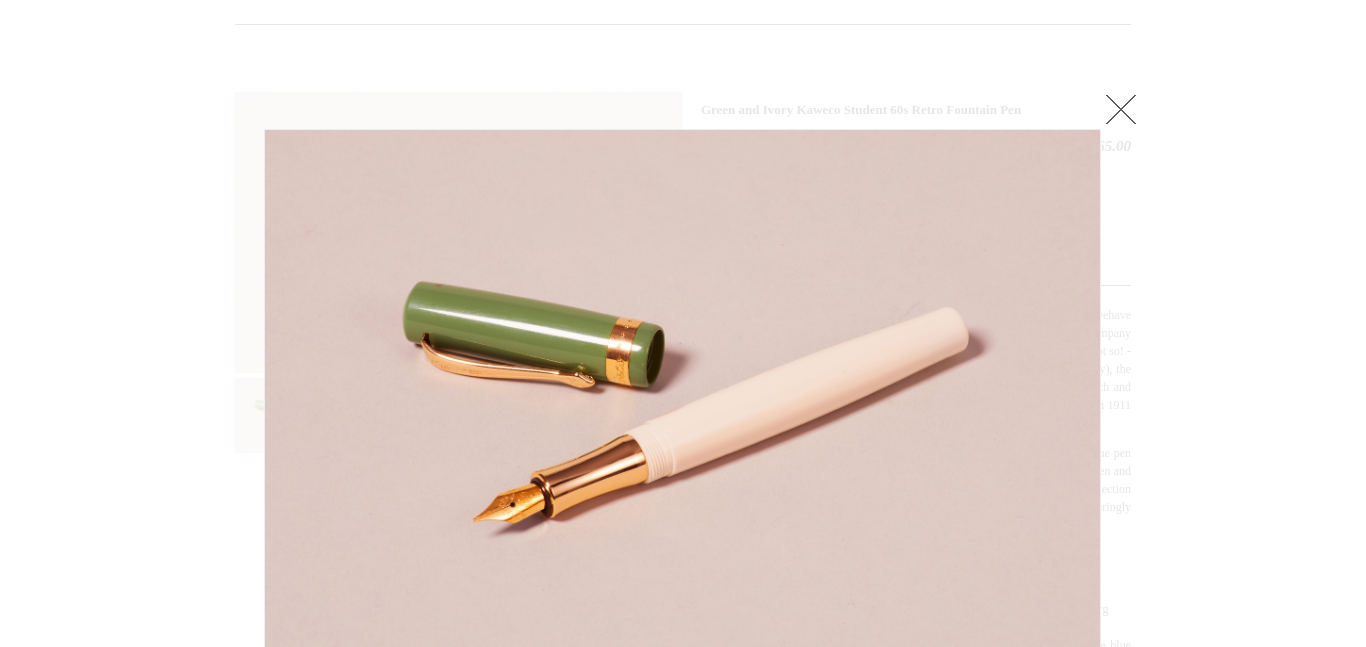 scroll, scrollTop: 218, scrollLeft: 0, axis: vertical 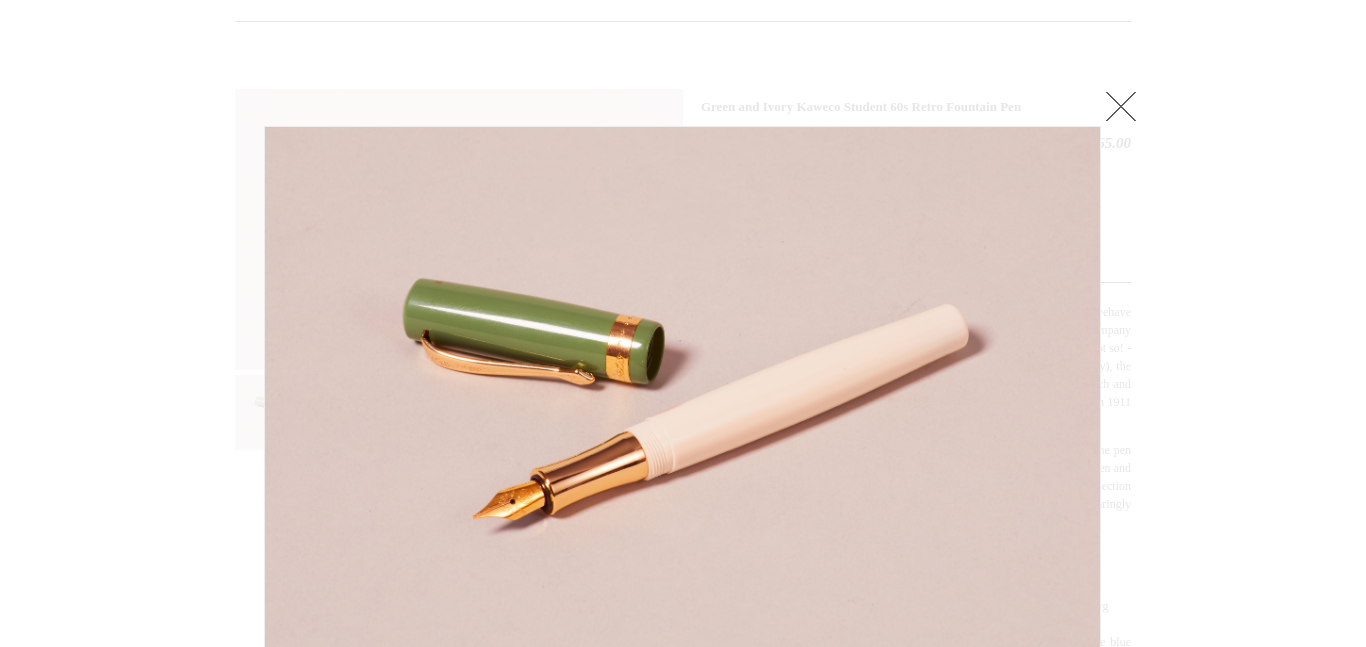 click at bounding box center (1121, 106) 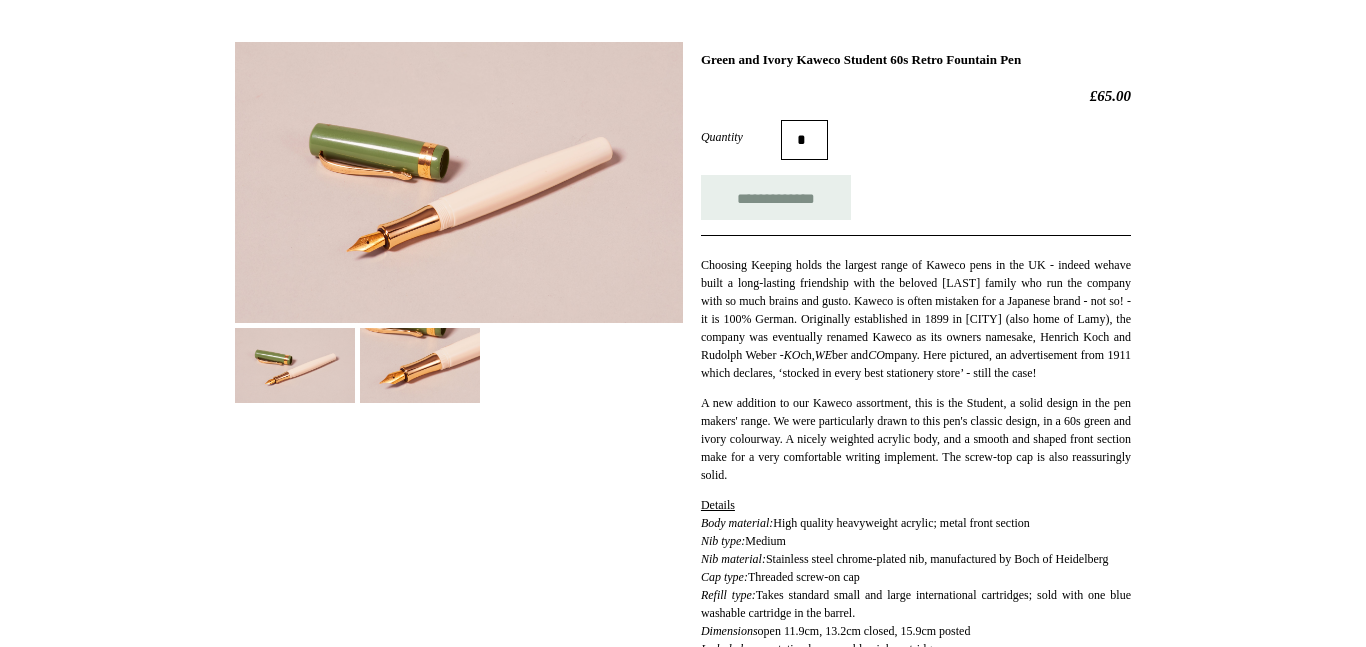scroll, scrollTop: 264, scrollLeft: 0, axis: vertical 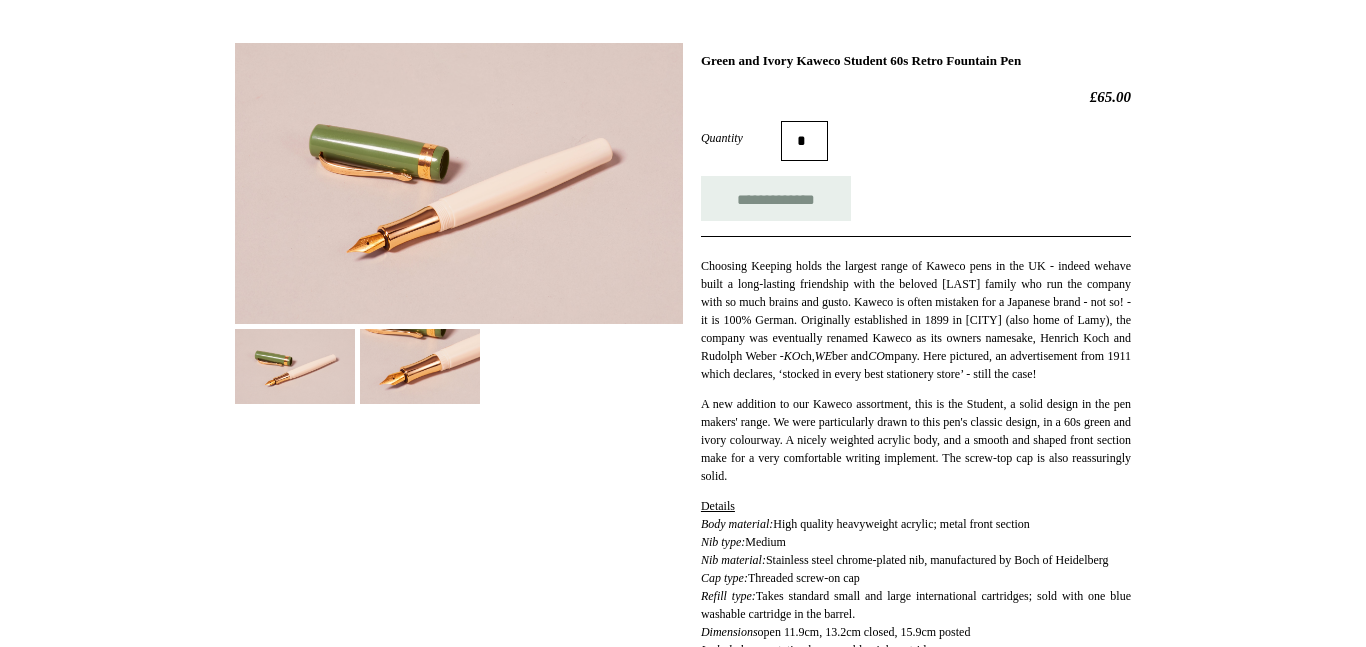 click on "Menu
Choosing Keeping
*
Shipping Information
Shopping Basket (0)
*
⤺
+ +" at bounding box center (683, 557) 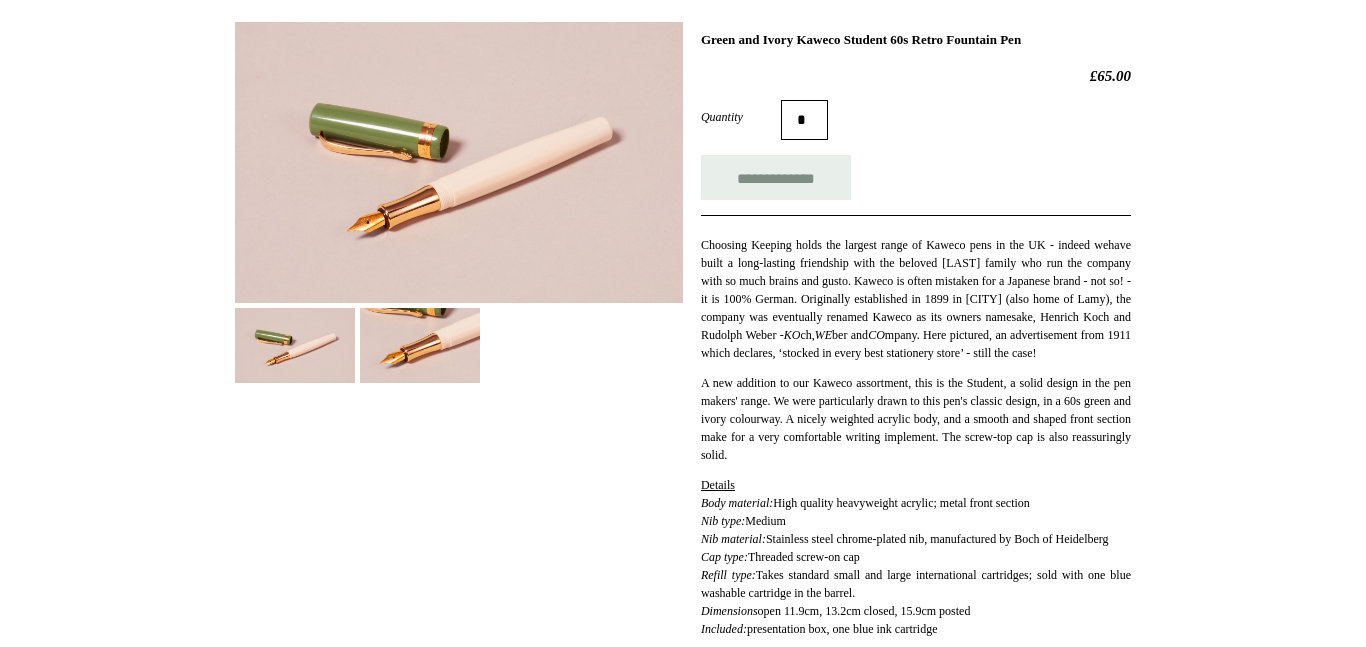 scroll, scrollTop: 0, scrollLeft: 0, axis: both 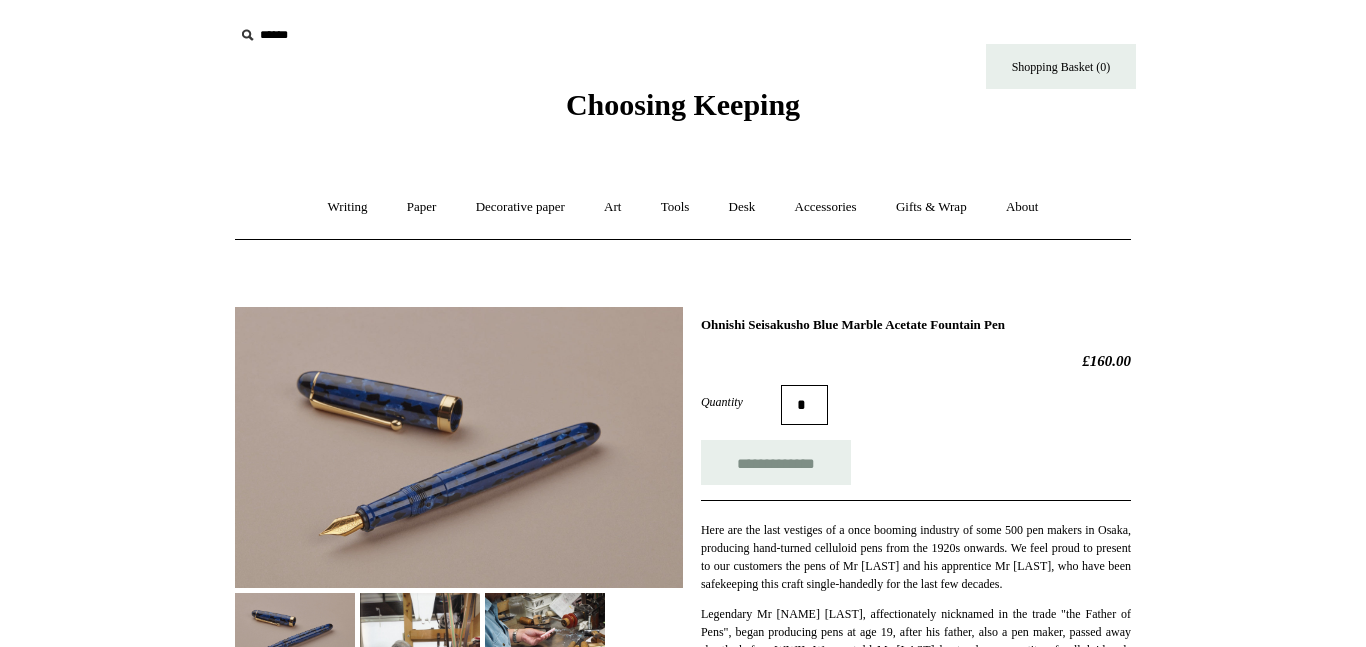 click at bounding box center [459, 447] 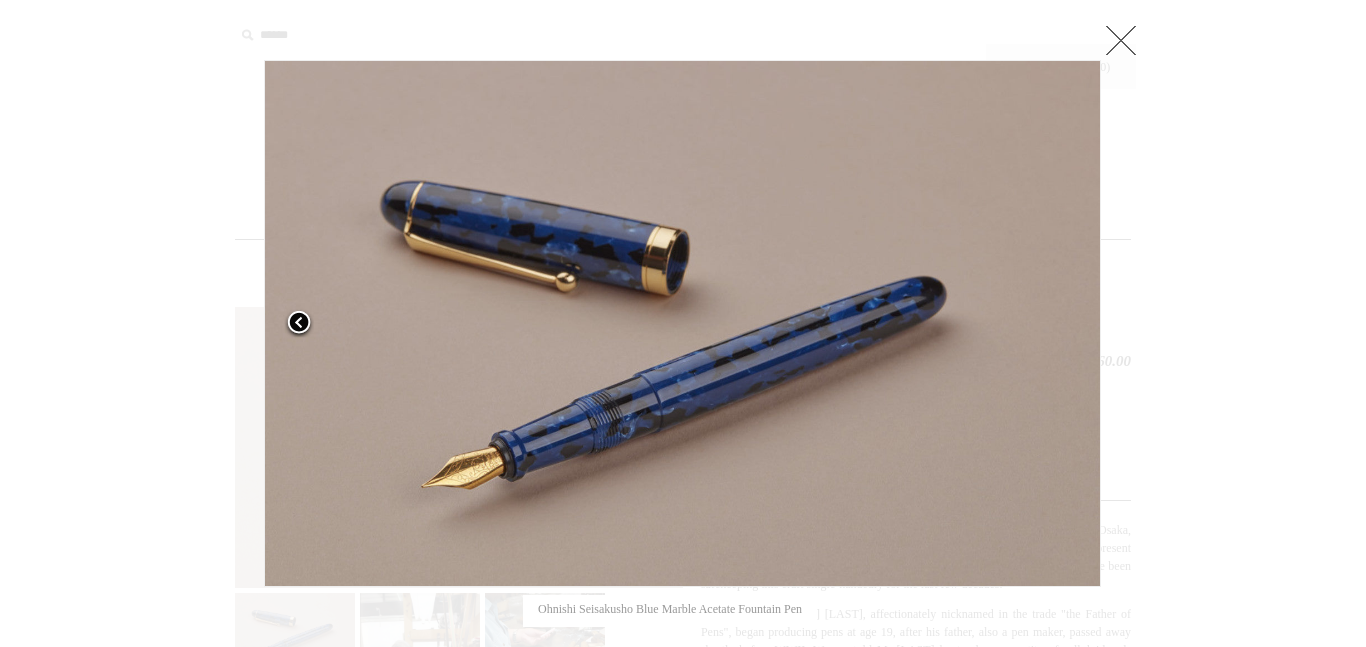 click at bounding box center (410, 323) 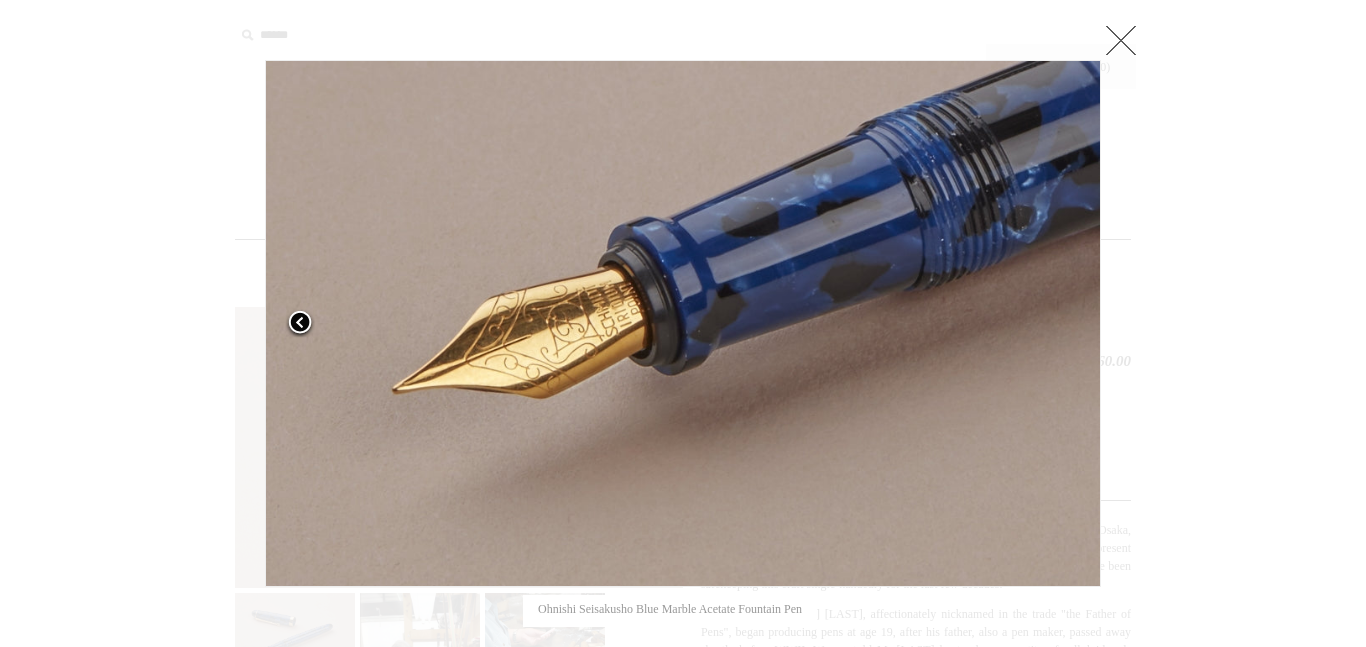 click at bounding box center (411, 323) 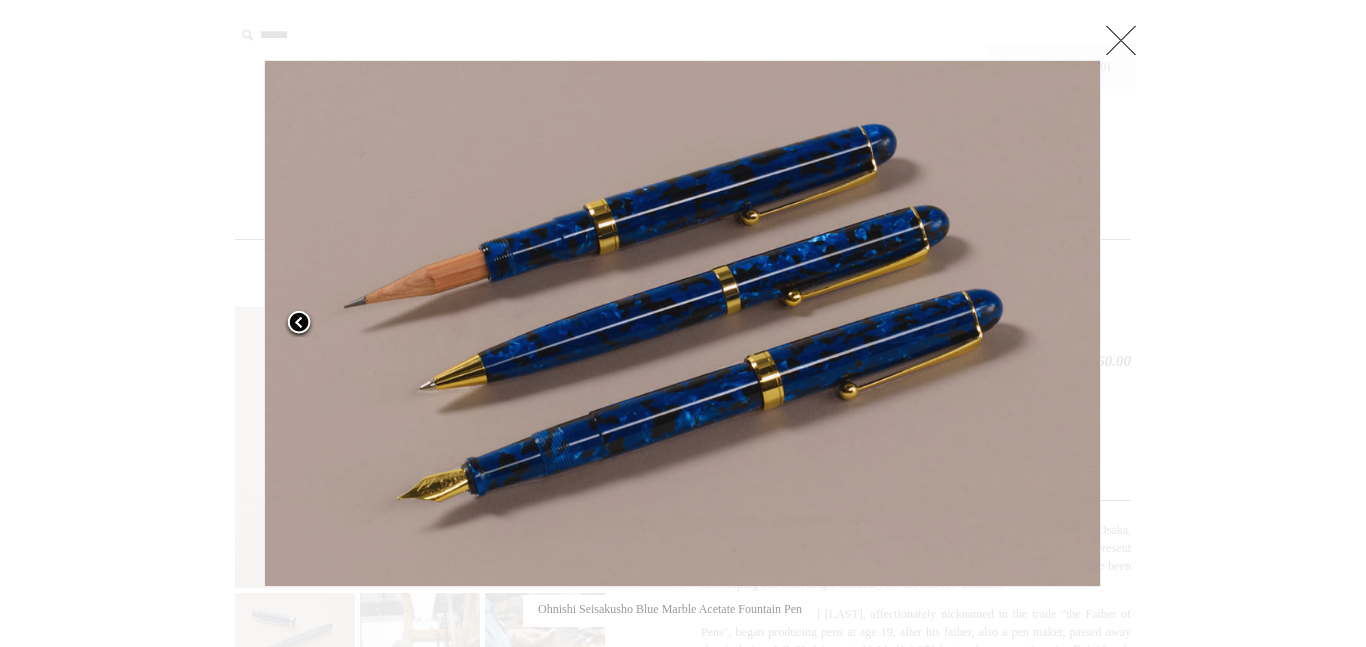 click at bounding box center [299, 324] 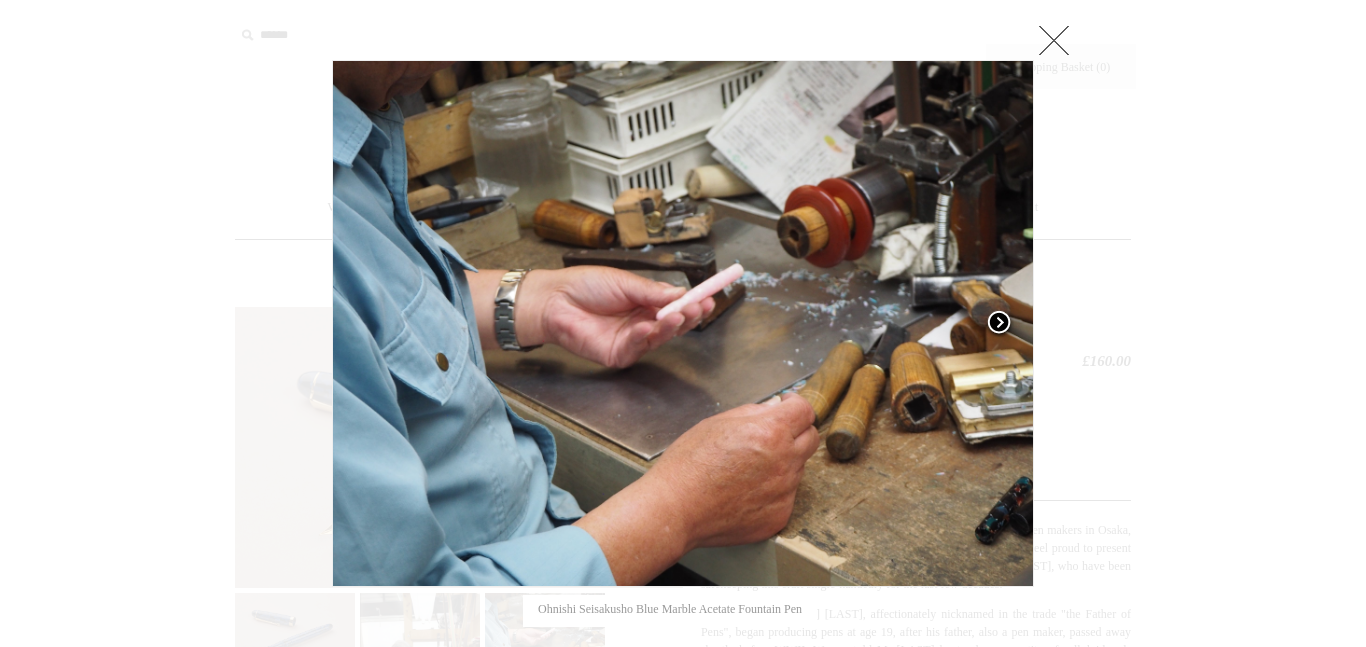 click at bounding box center (999, 324) 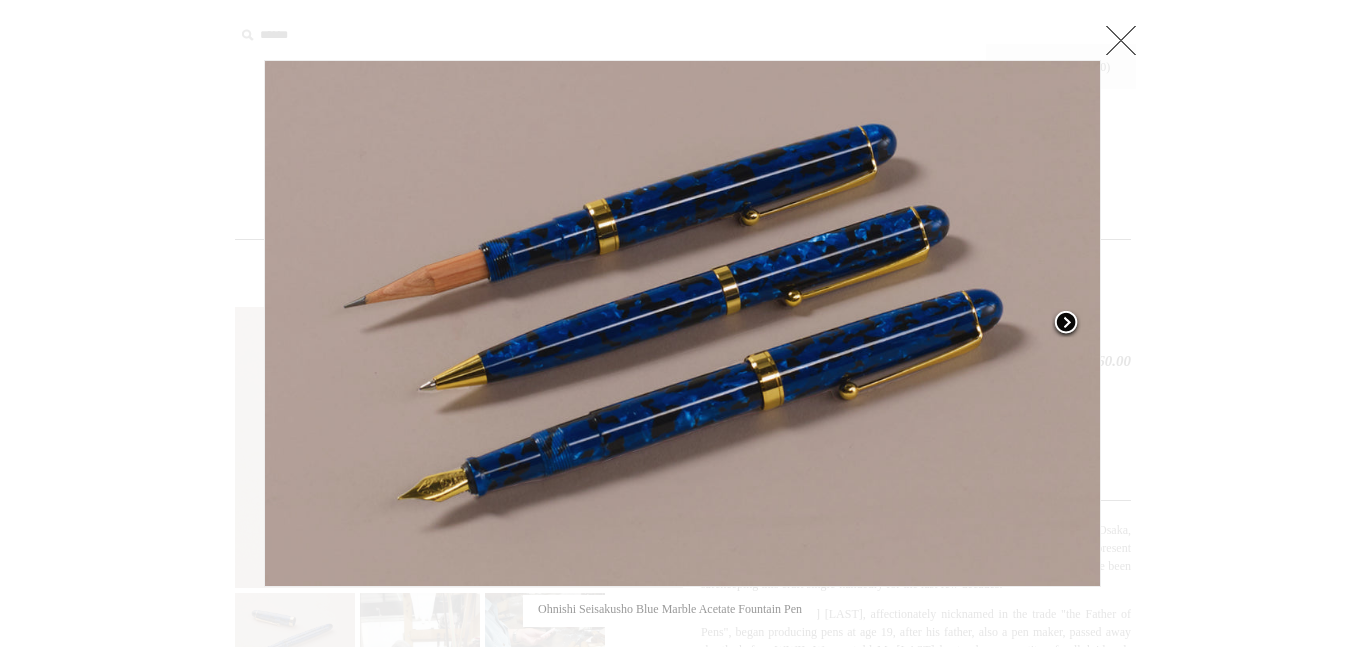 click at bounding box center (954, 323) 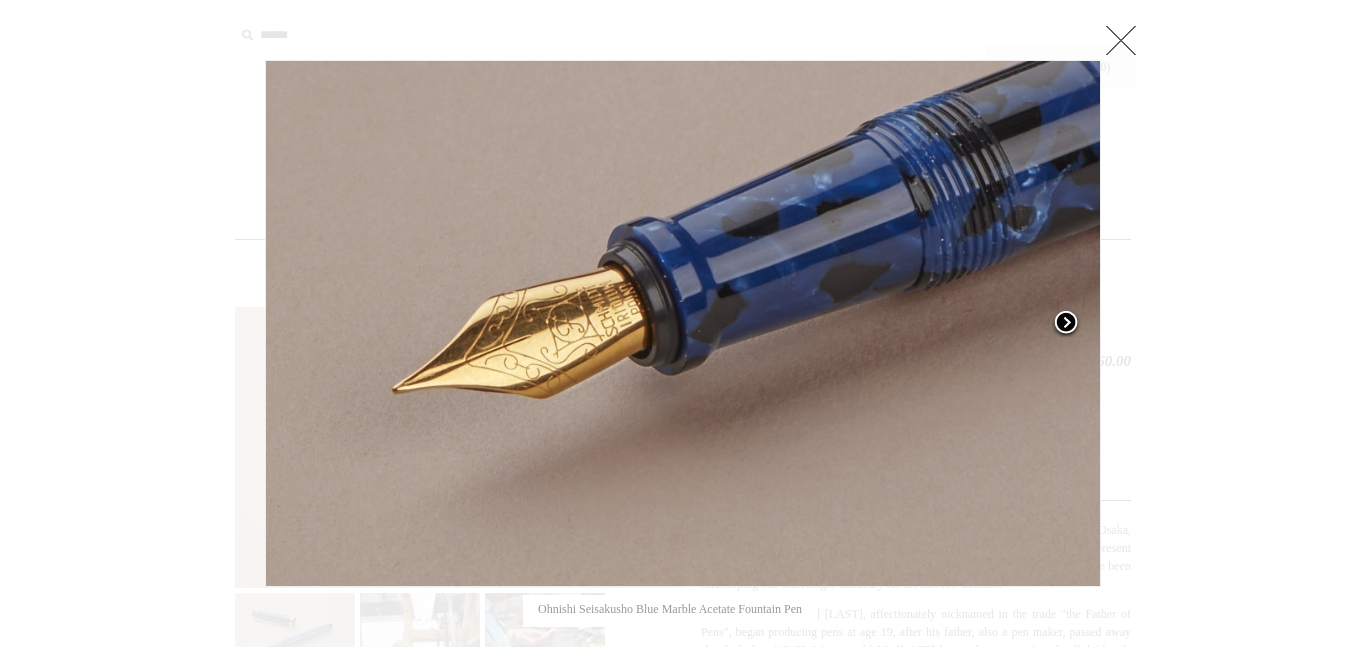 click at bounding box center [1066, 324] 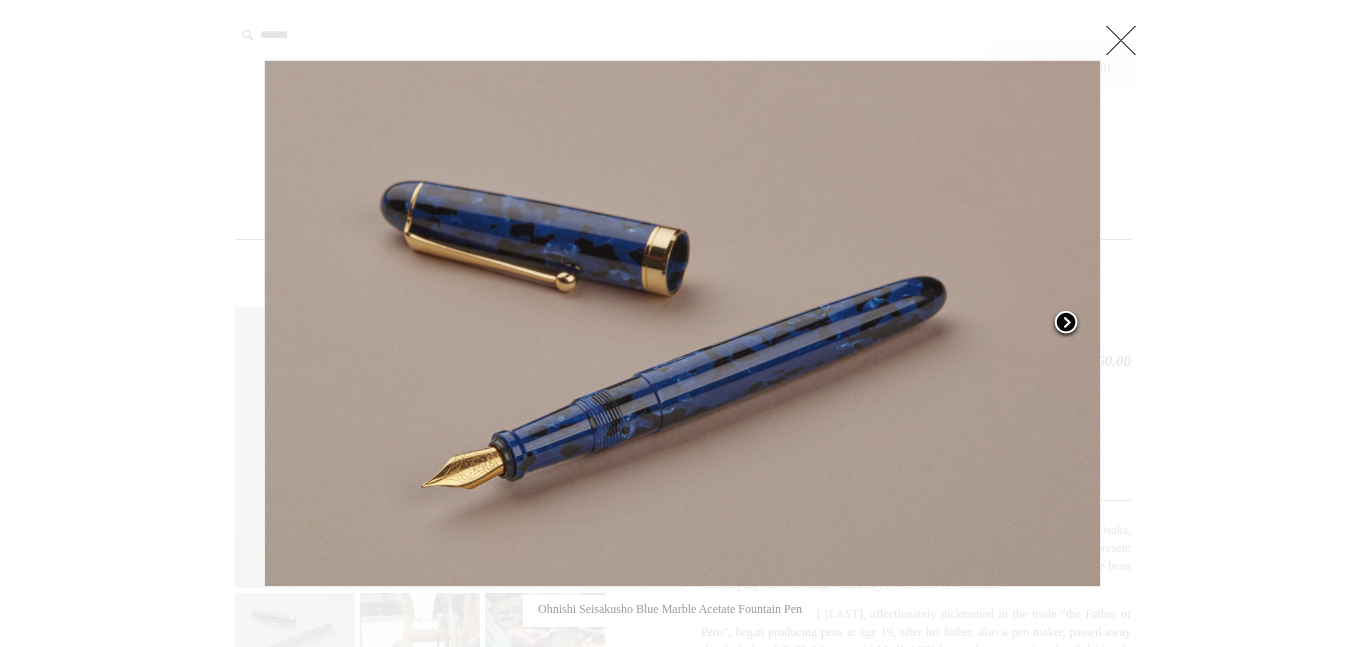 click at bounding box center [1066, 324] 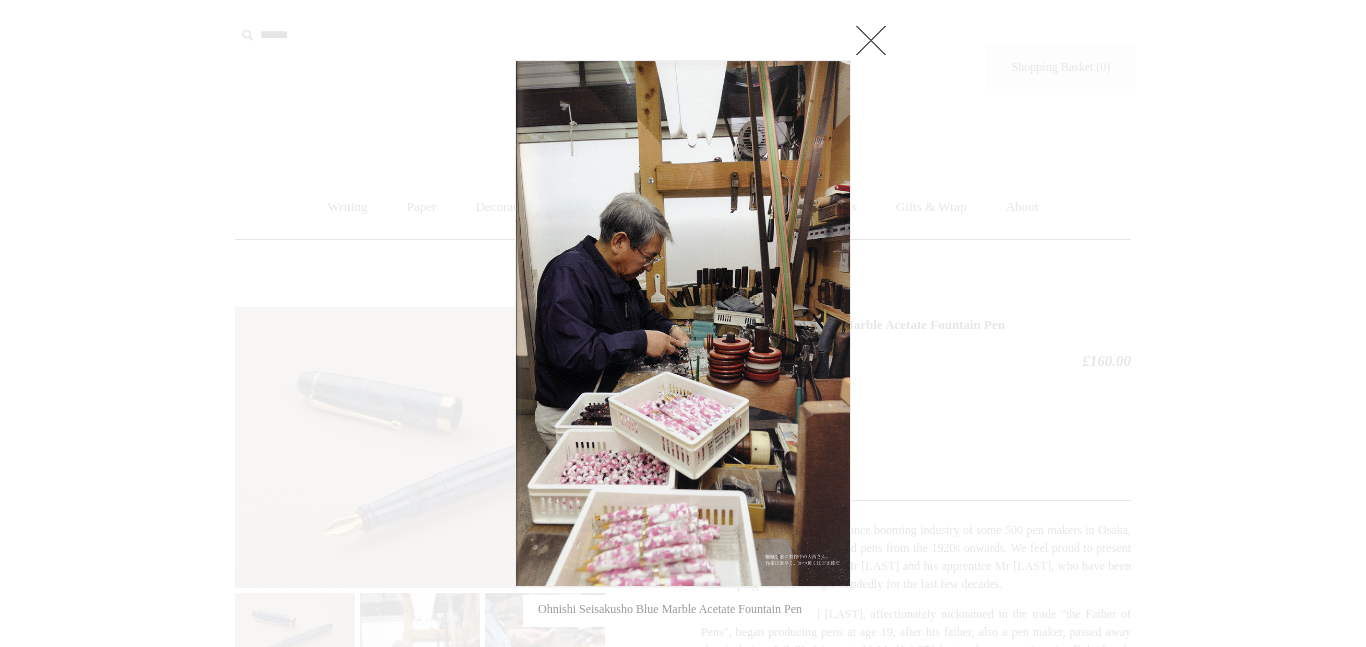 click at bounding box center [871, 40] 